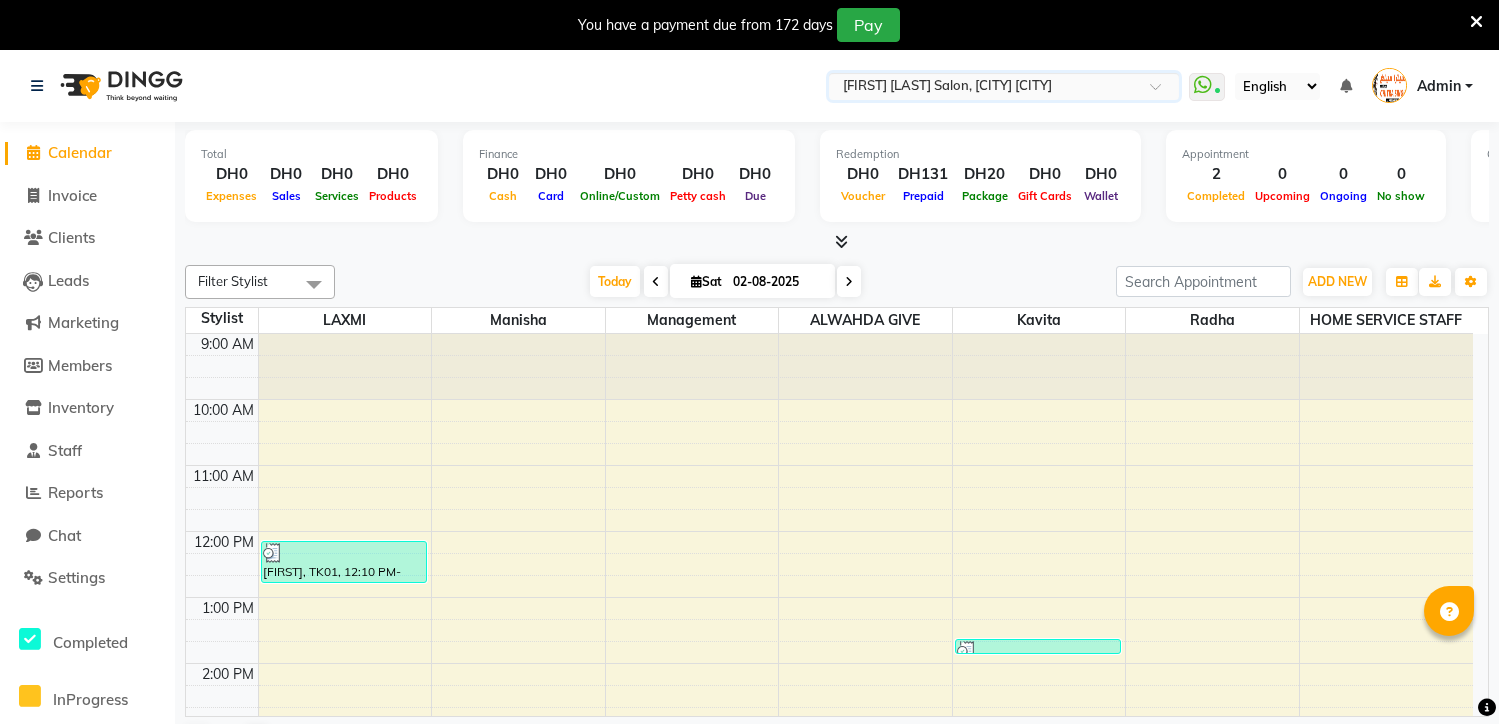 scroll, scrollTop: 0, scrollLeft: 0, axis: both 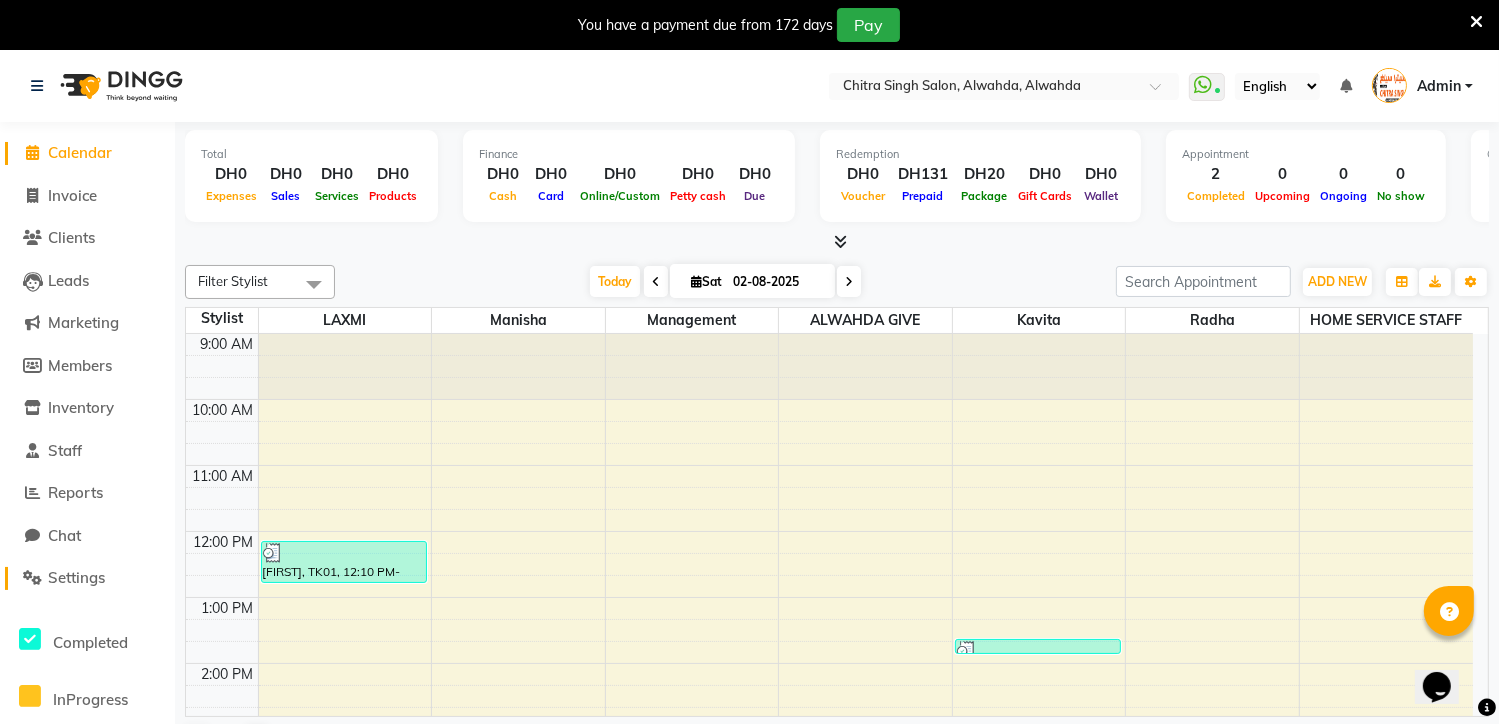 click on "Settings" 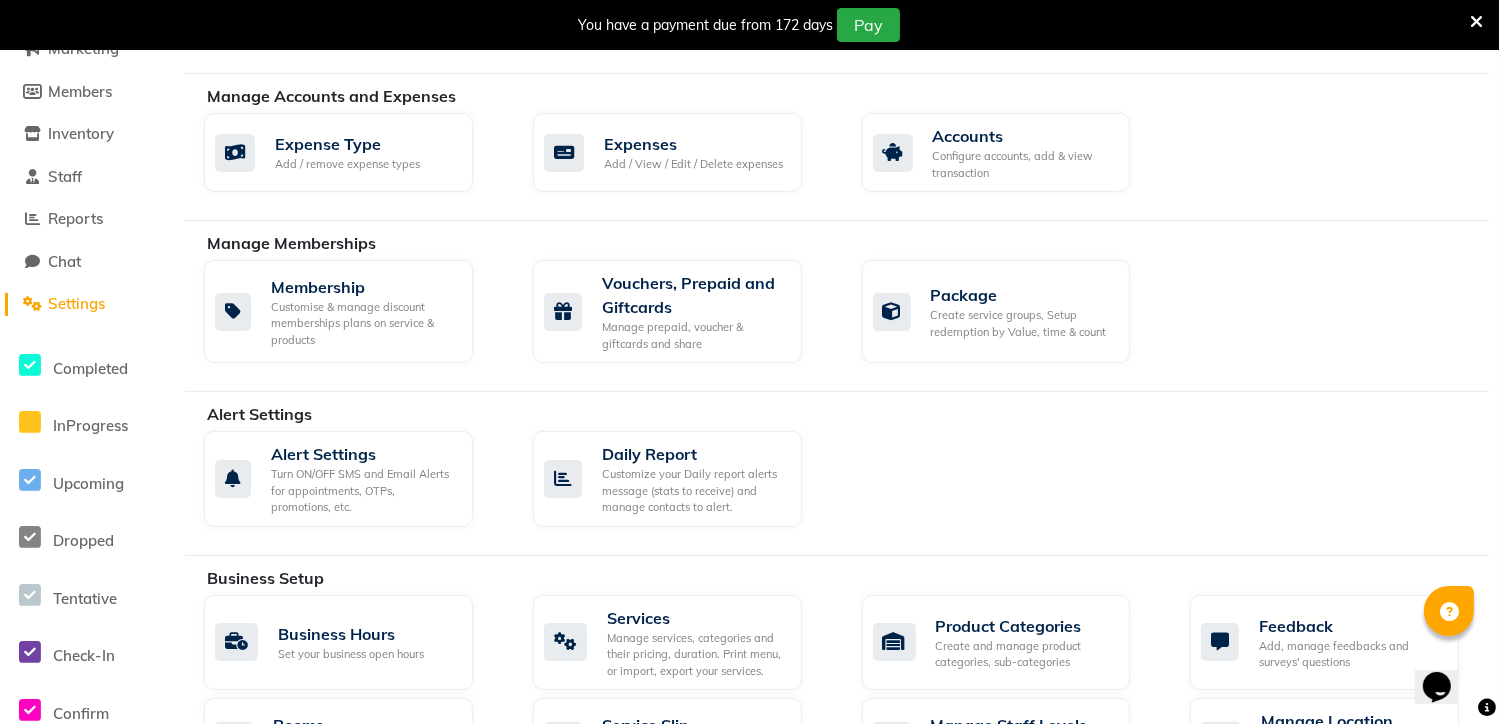 scroll, scrollTop: 253, scrollLeft: 0, axis: vertical 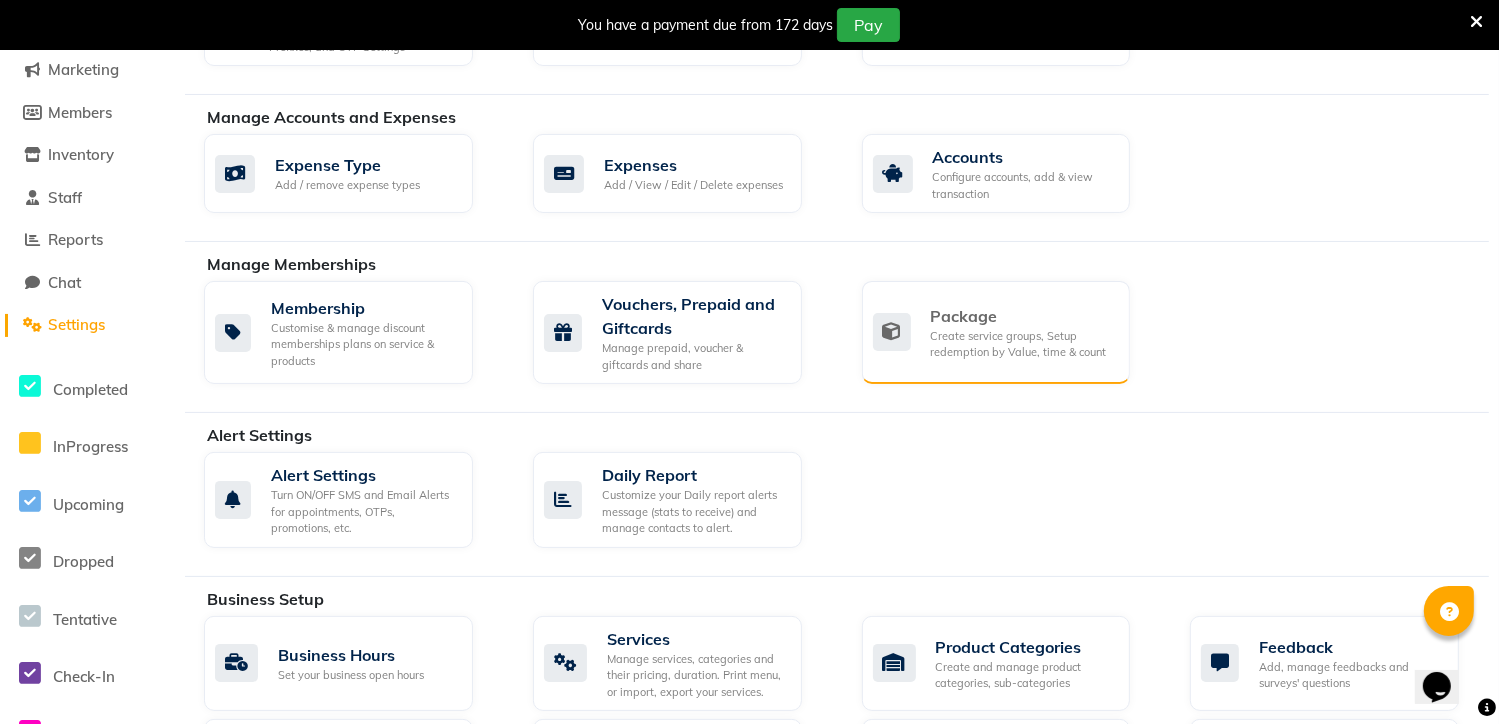click on "Create service groups, Setup redemption by Value, time & count" 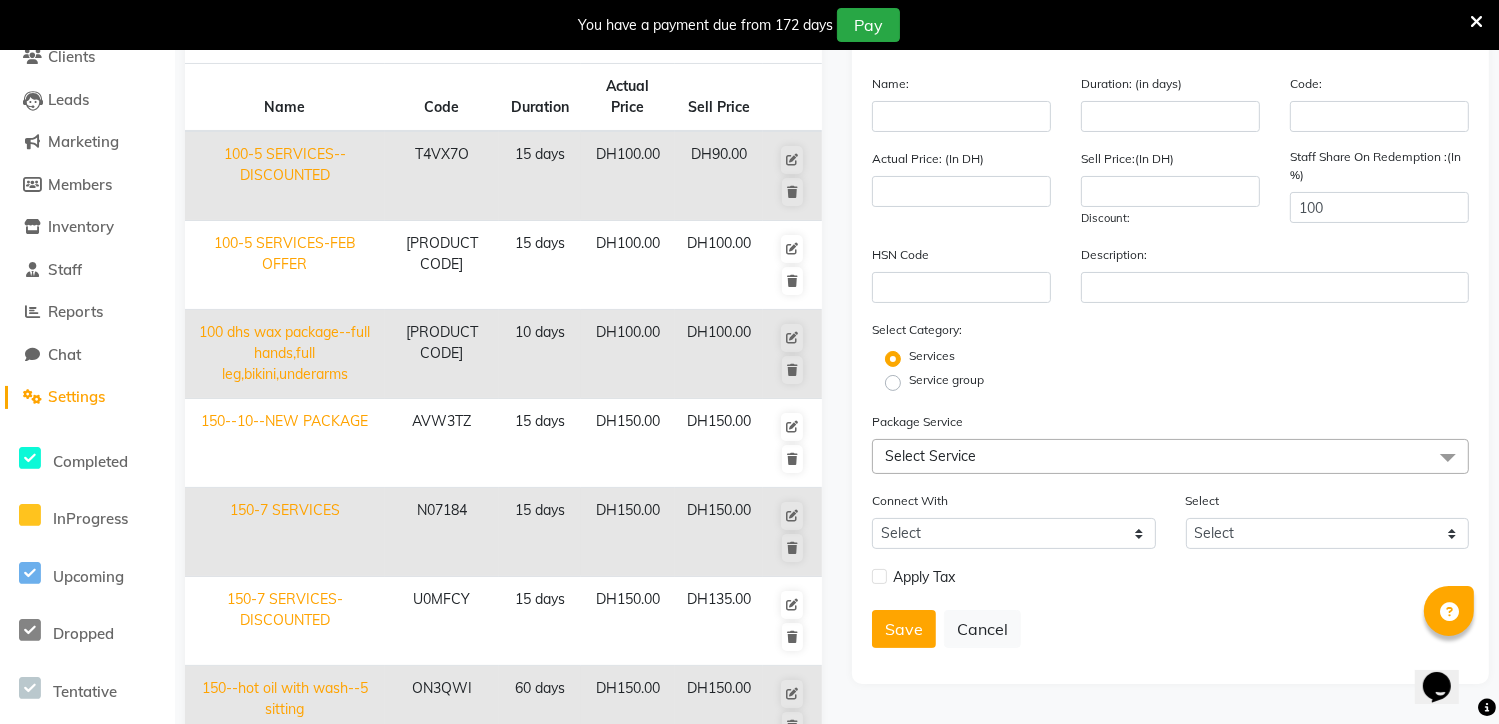 scroll, scrollTop: 173, scrollLeft: 0, axis: vertical 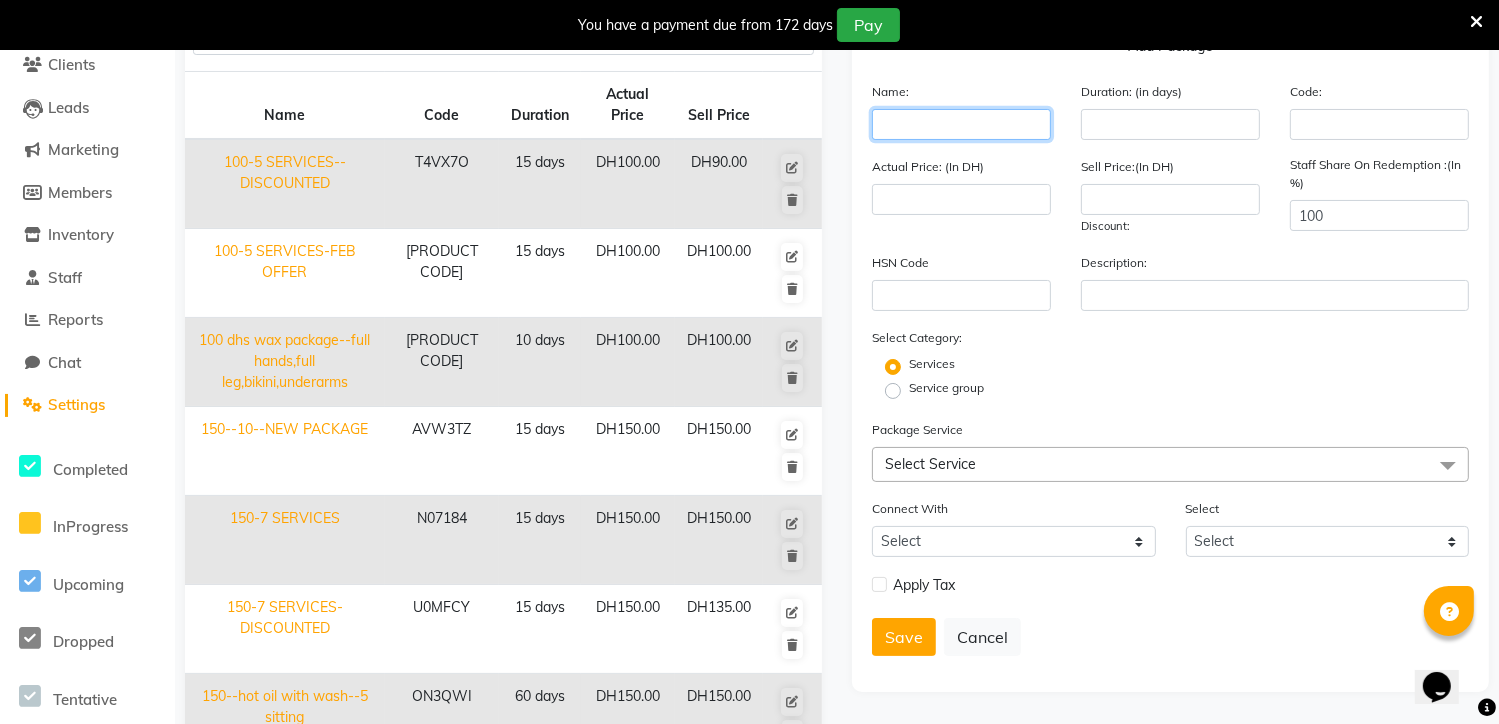 click 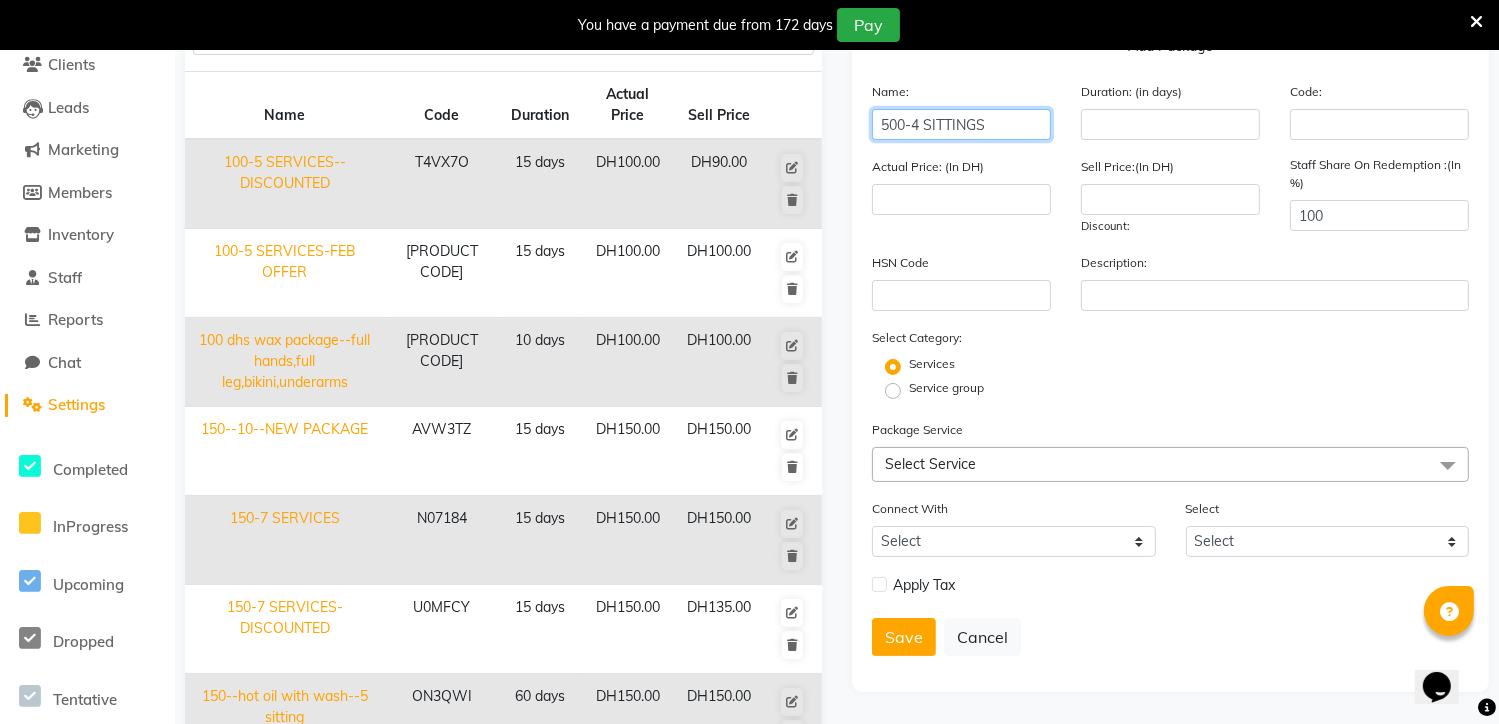 type on "500-4 SITTINGS" 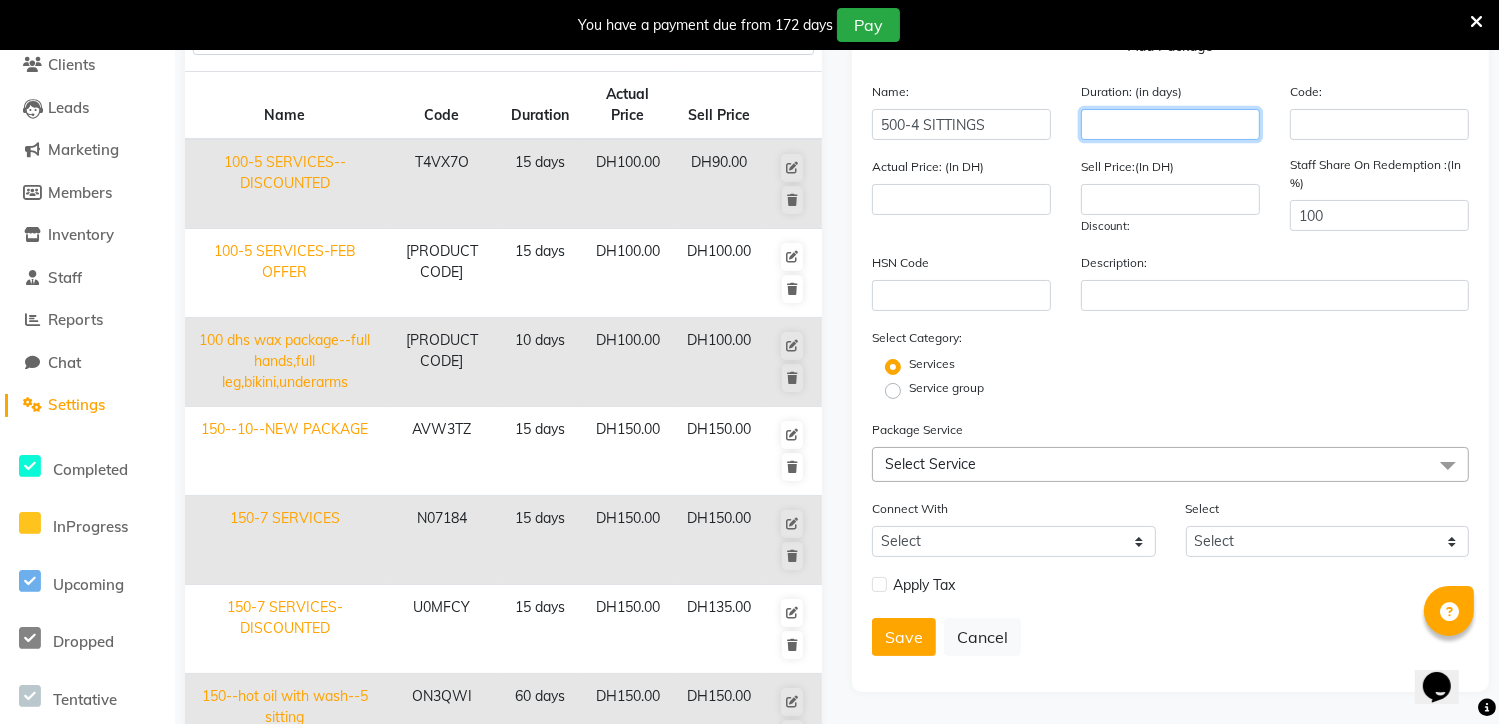 click 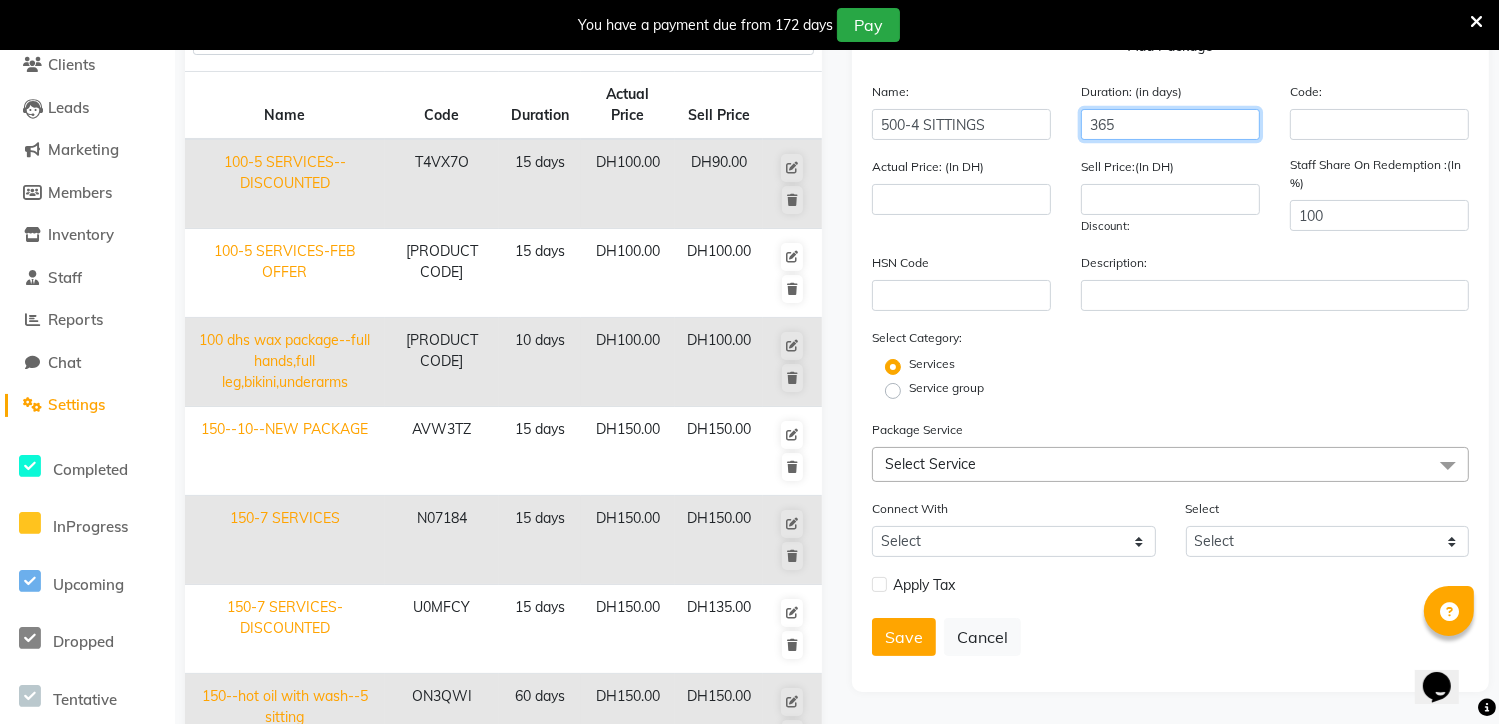 type on "365" 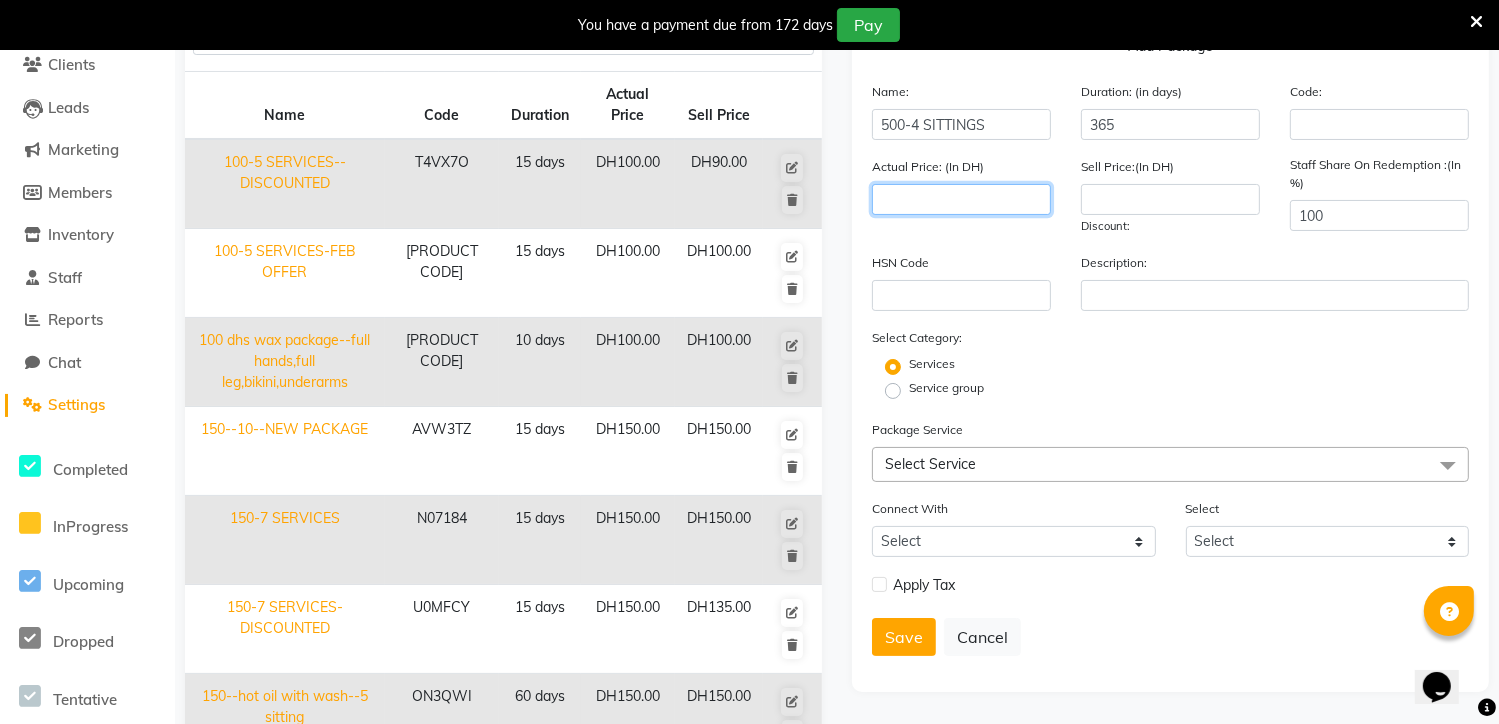 click 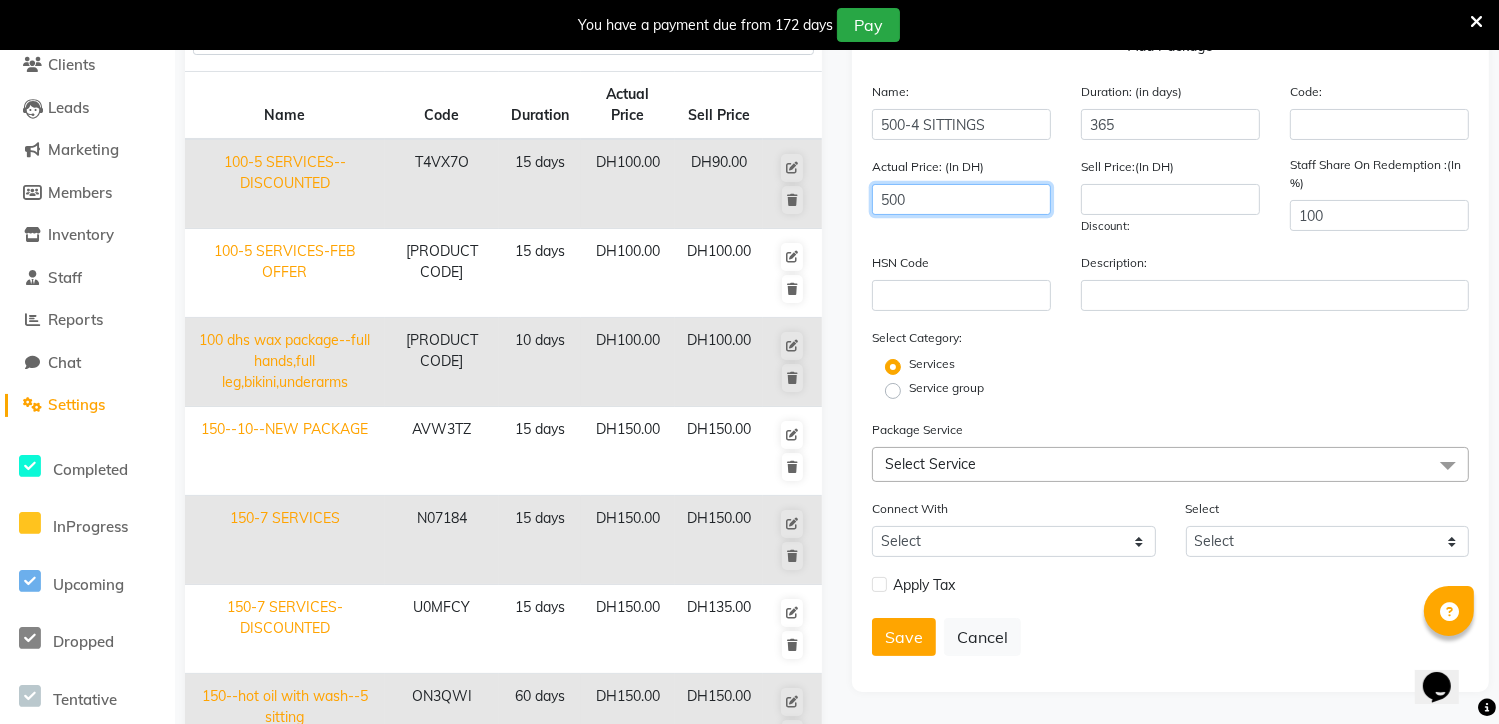 type on "500" 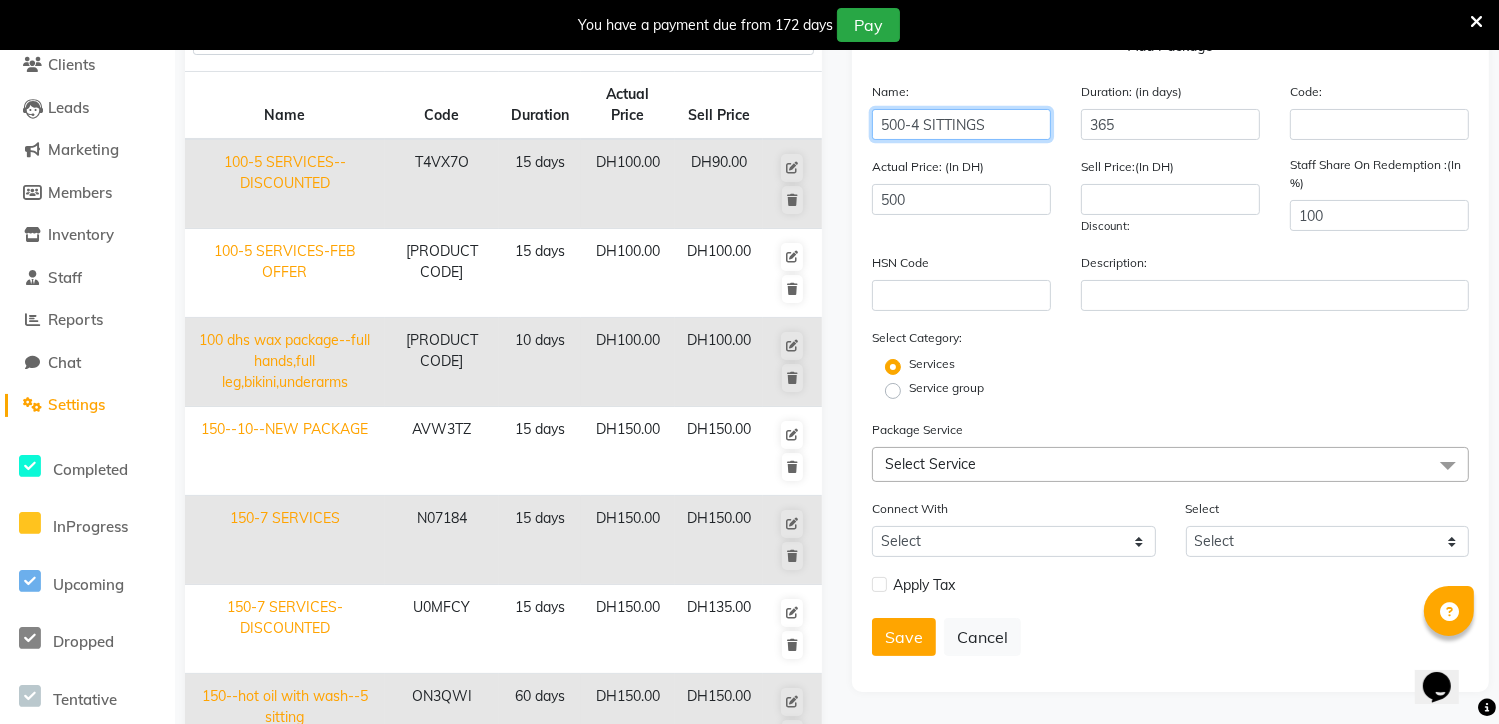 click on "500-4 SITTINGS" 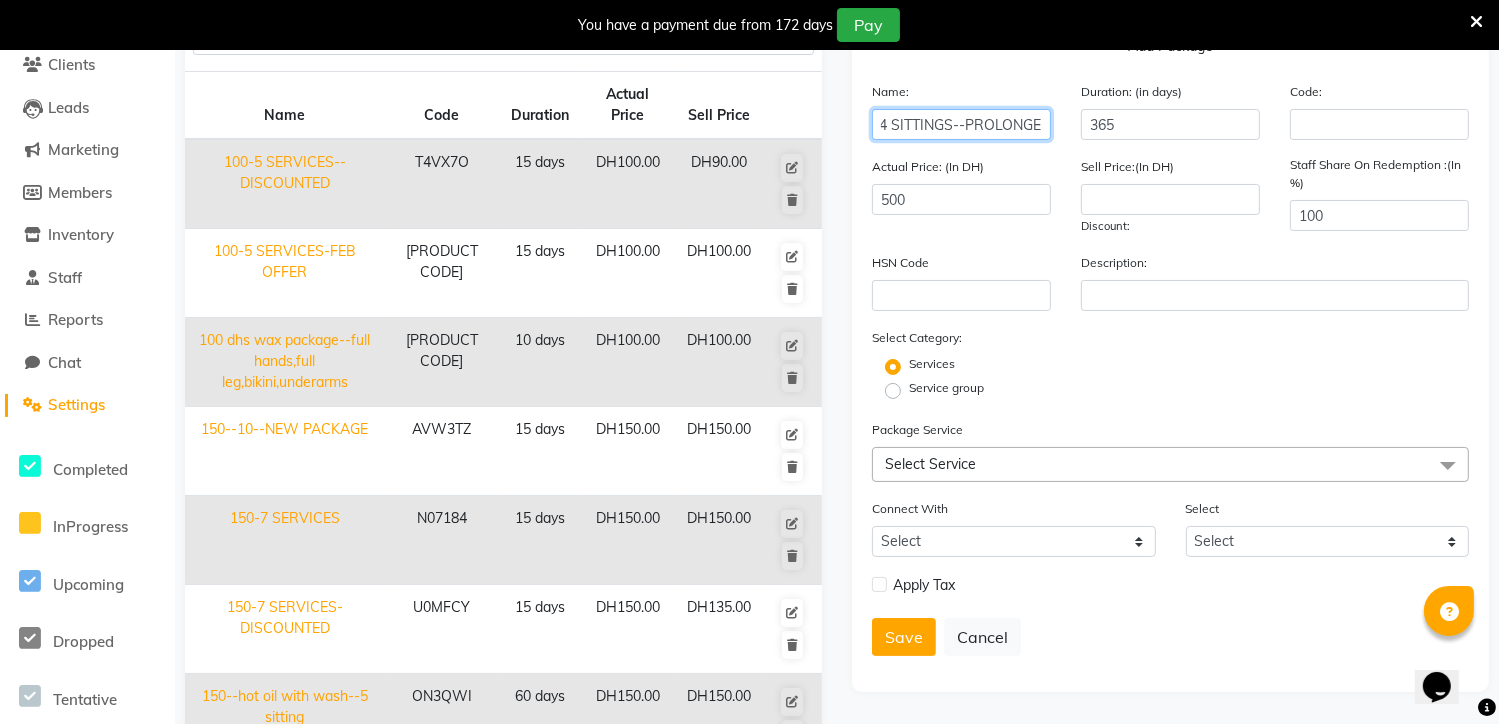 scroll, scrollTop: 0, scrollLeft: 42, axis: horizontal 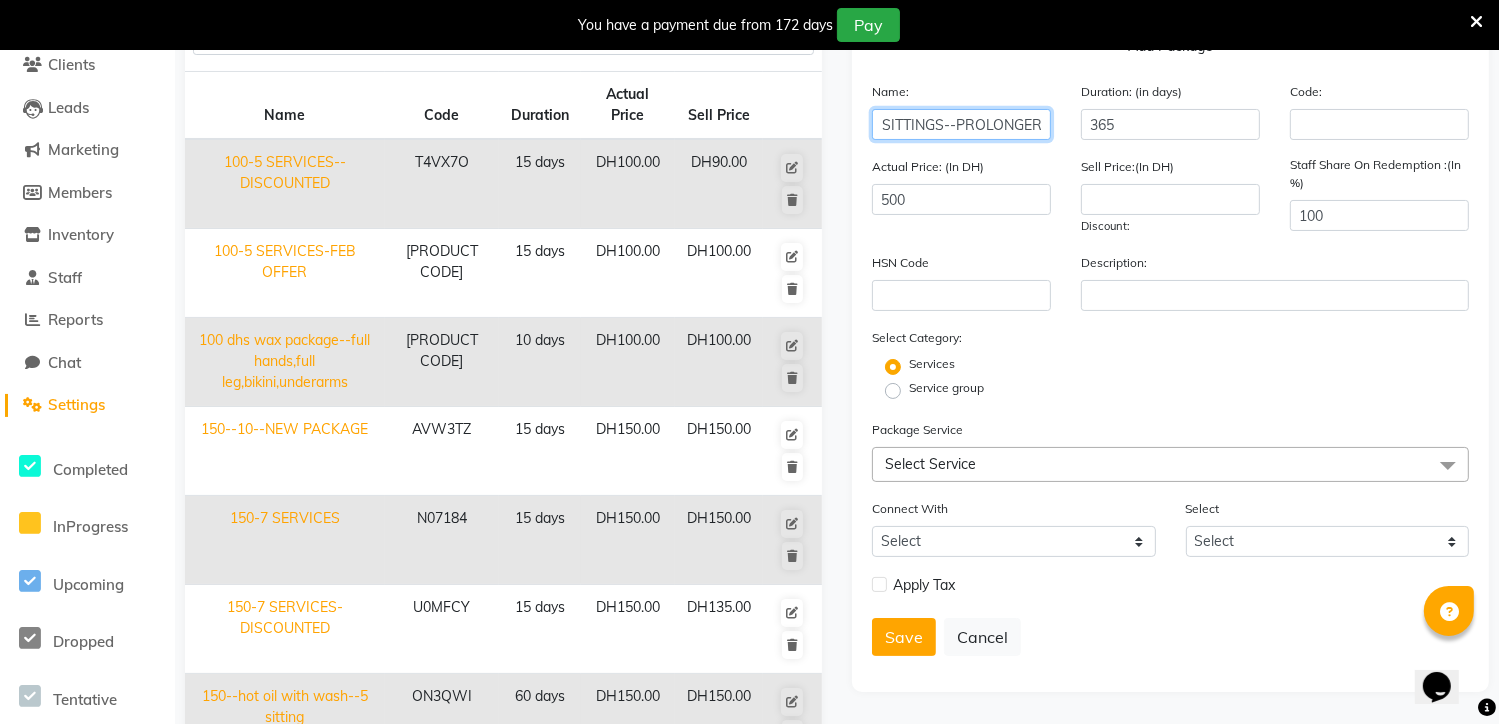 type on "500-4 SITTINGS--PROLONGER" 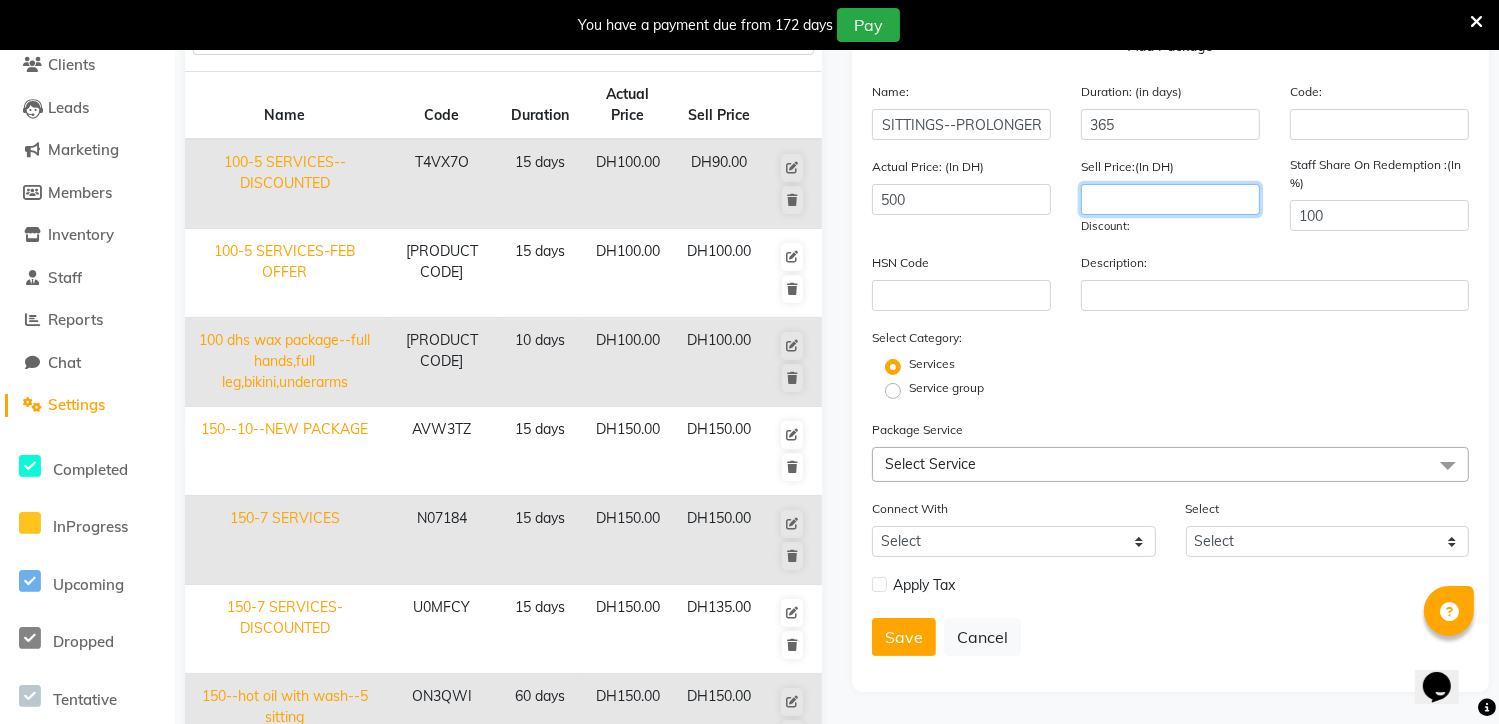 scroll, scrollTop: 0, scrollLeft: 0, axis: both 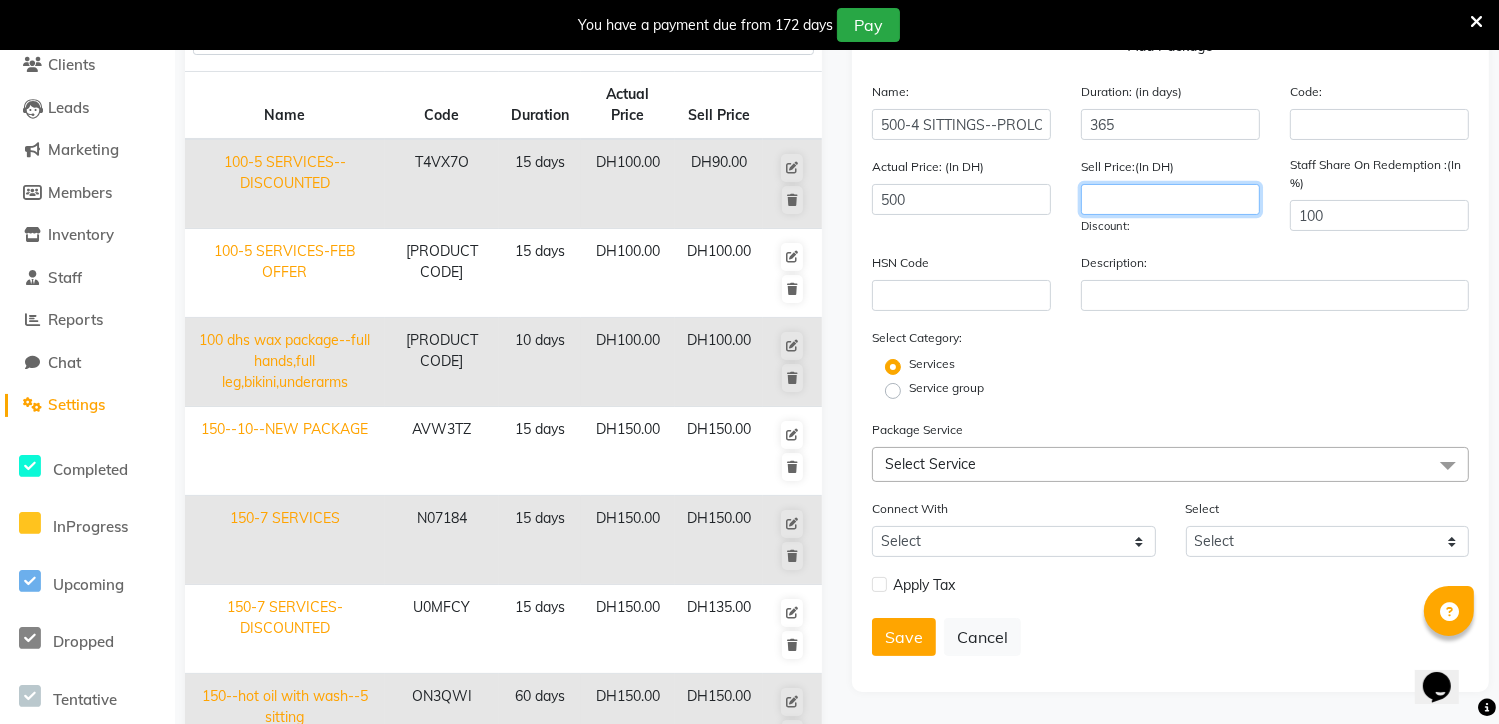 click 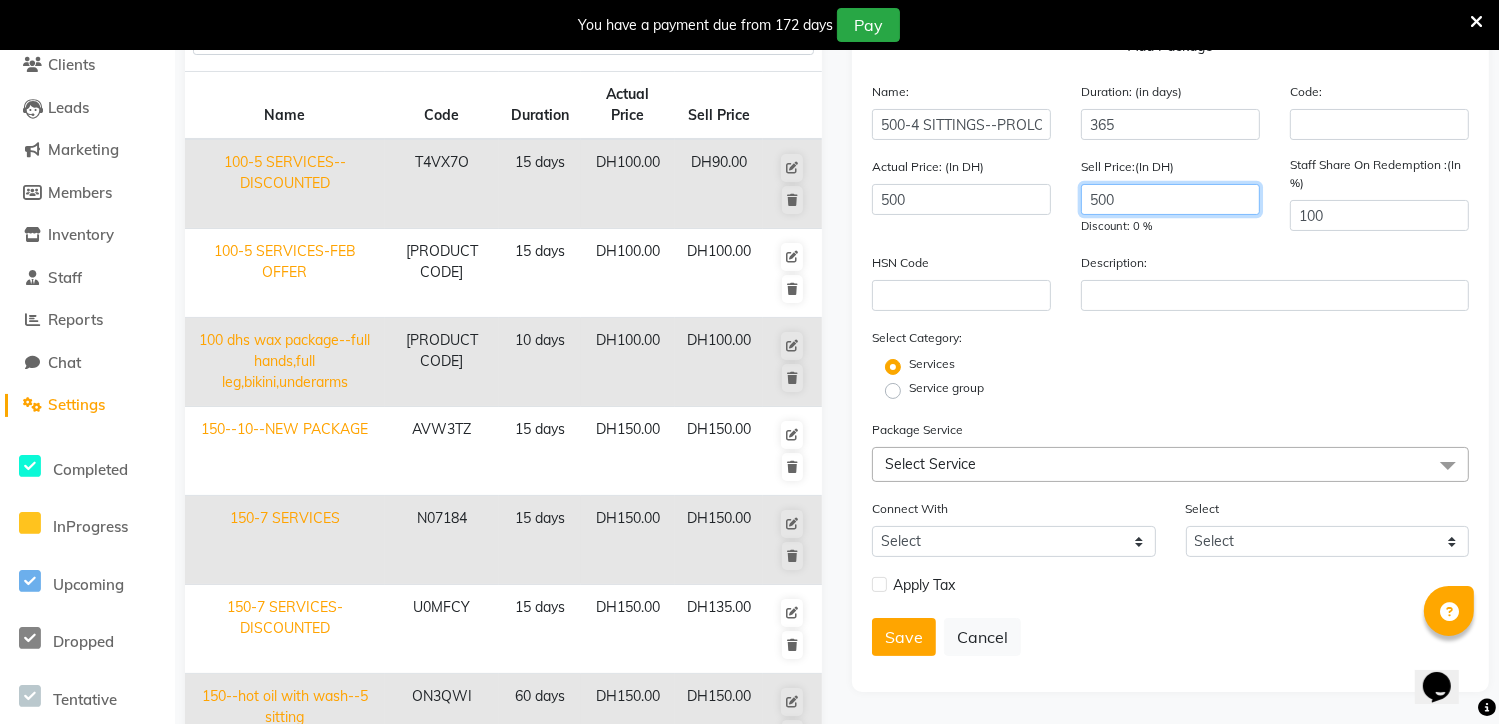 type on "500" 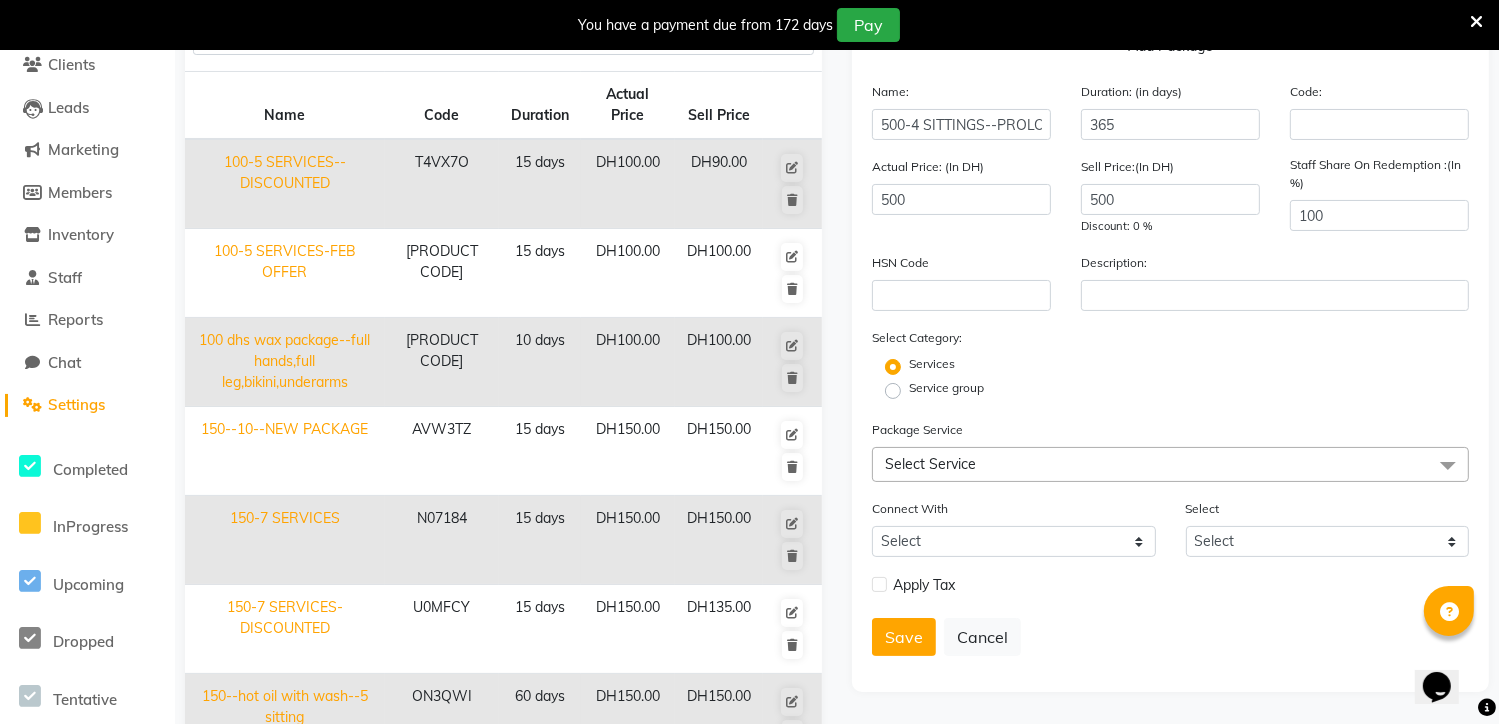 click on "Service group" 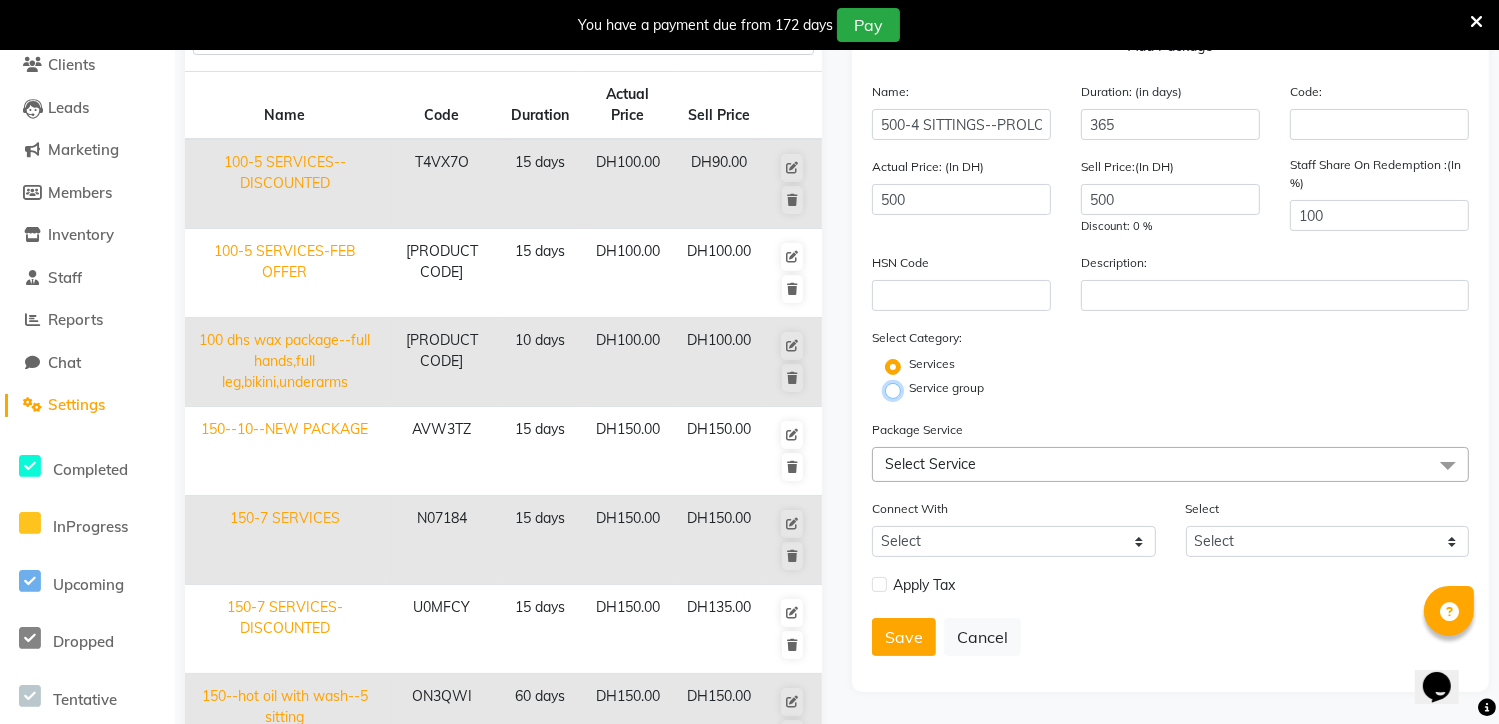 click on "Service group" at bounding box center [899, 389] 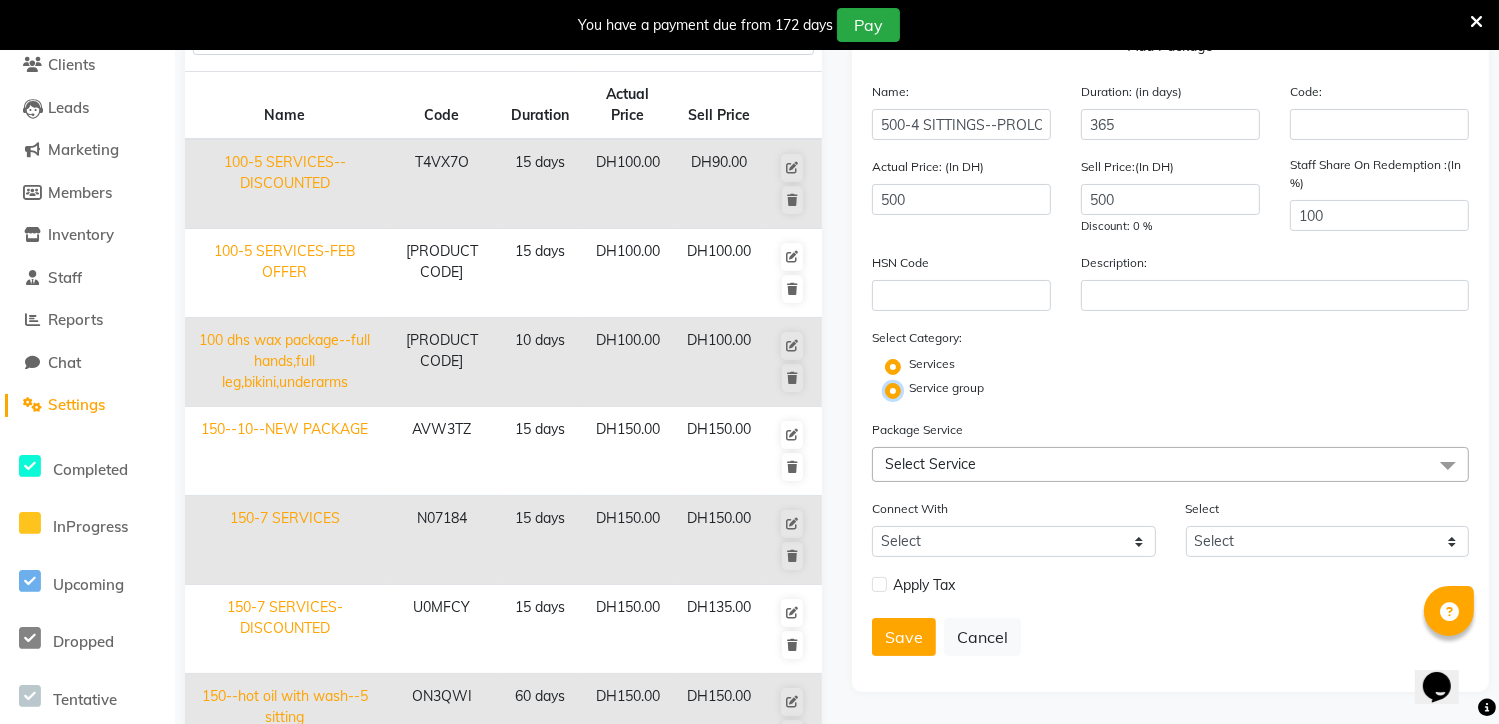 radio on "false" 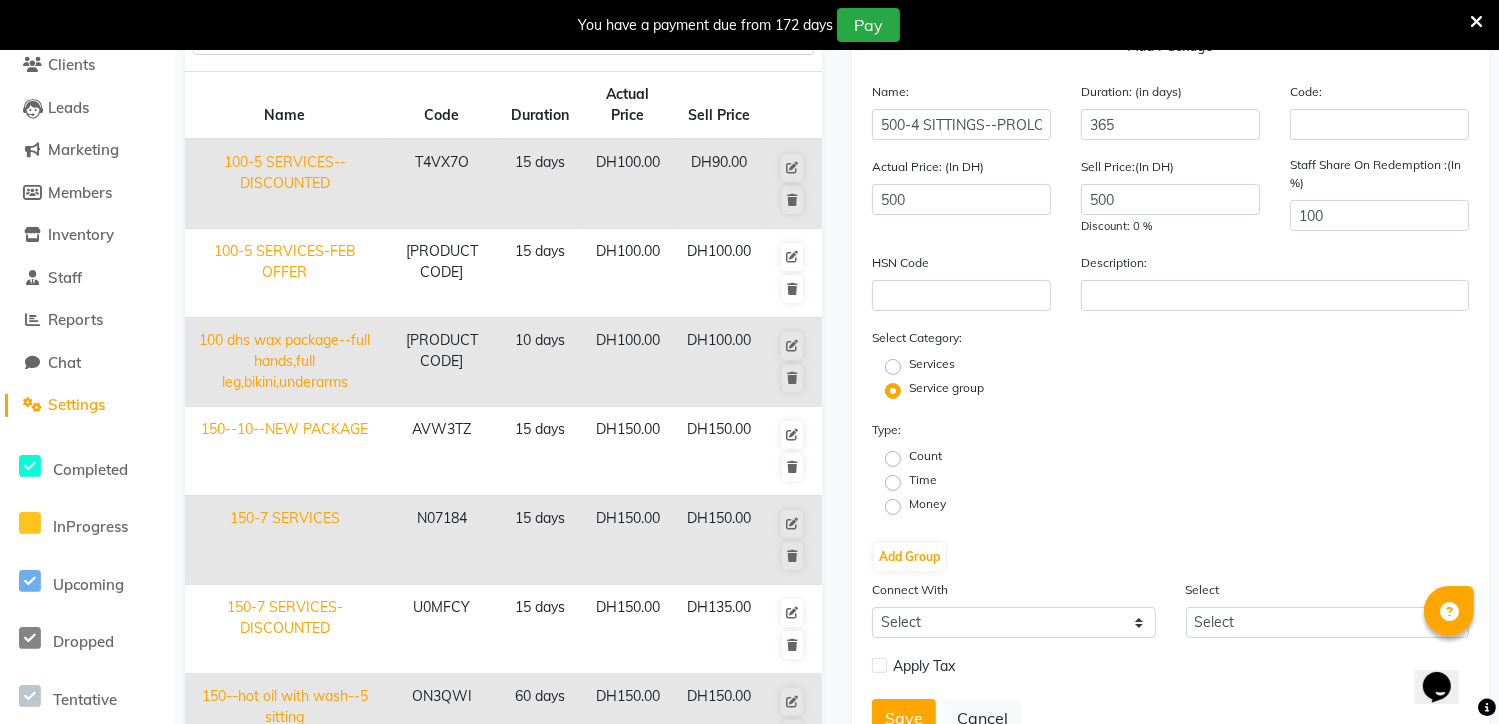 click on "Count" 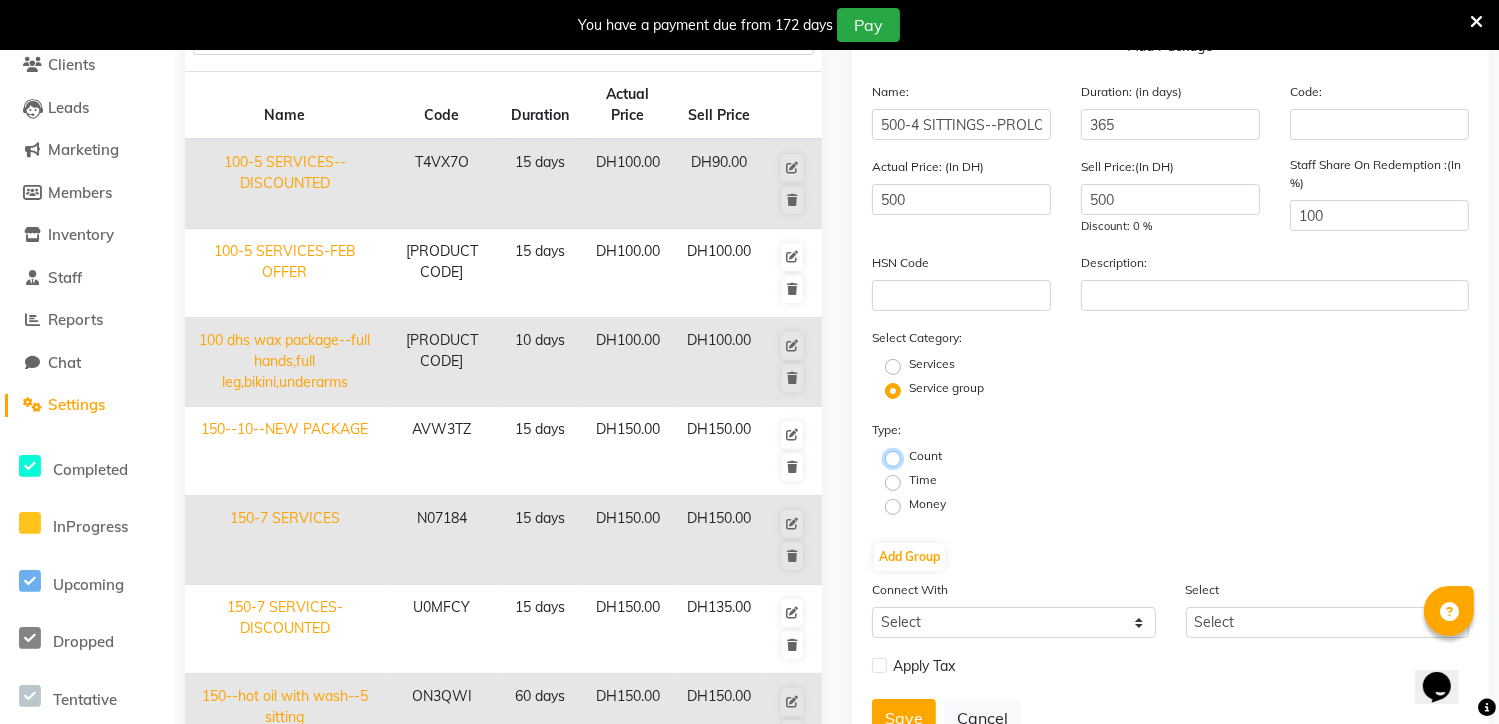click on "Count" at bounding box center (899, 457) 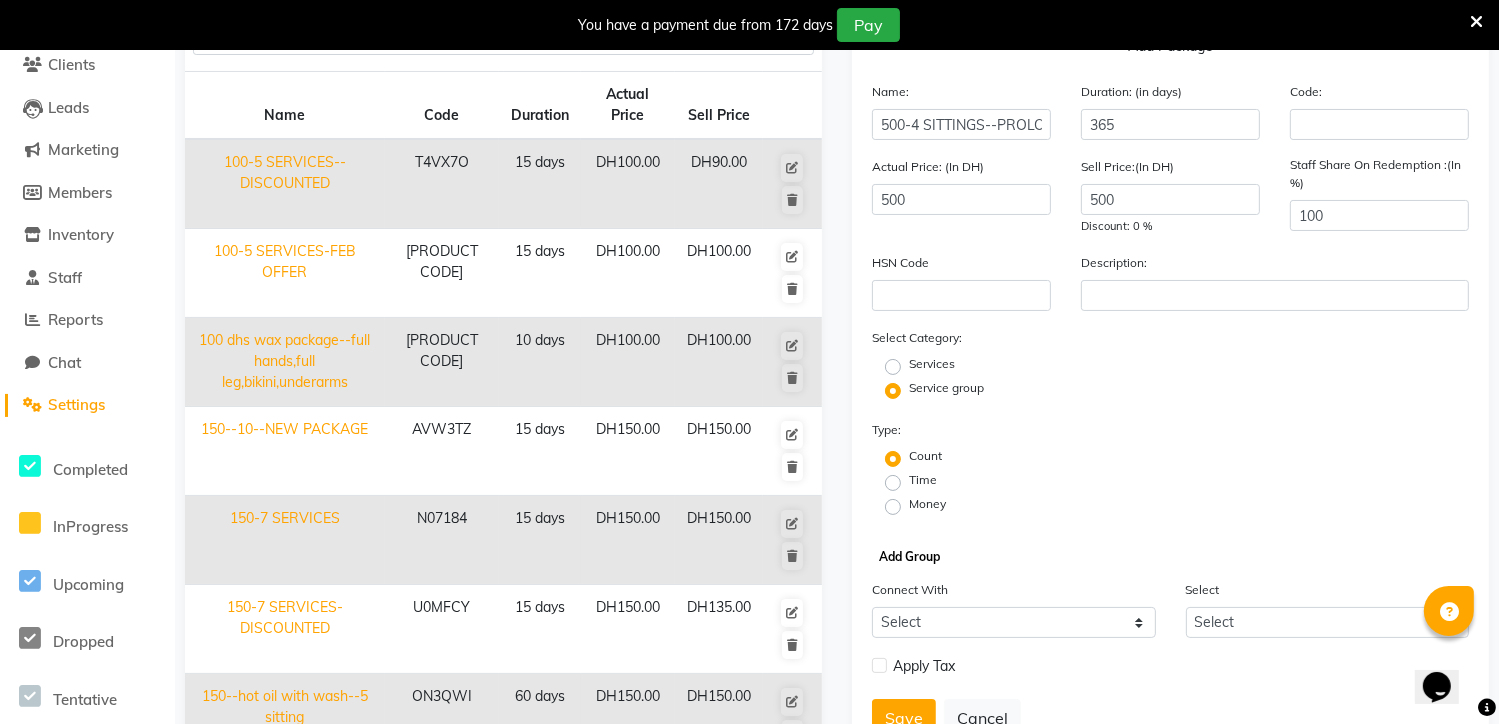 click on "Add Group" 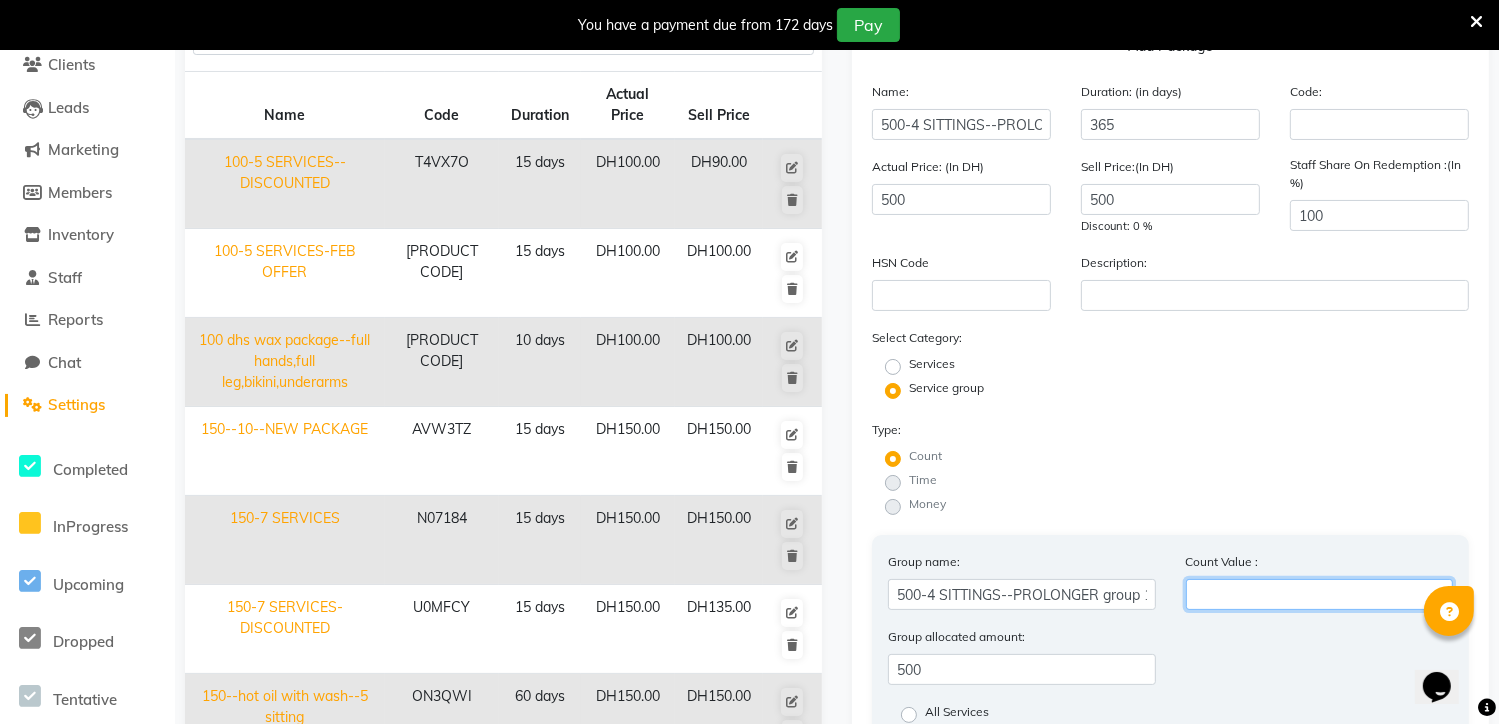 click 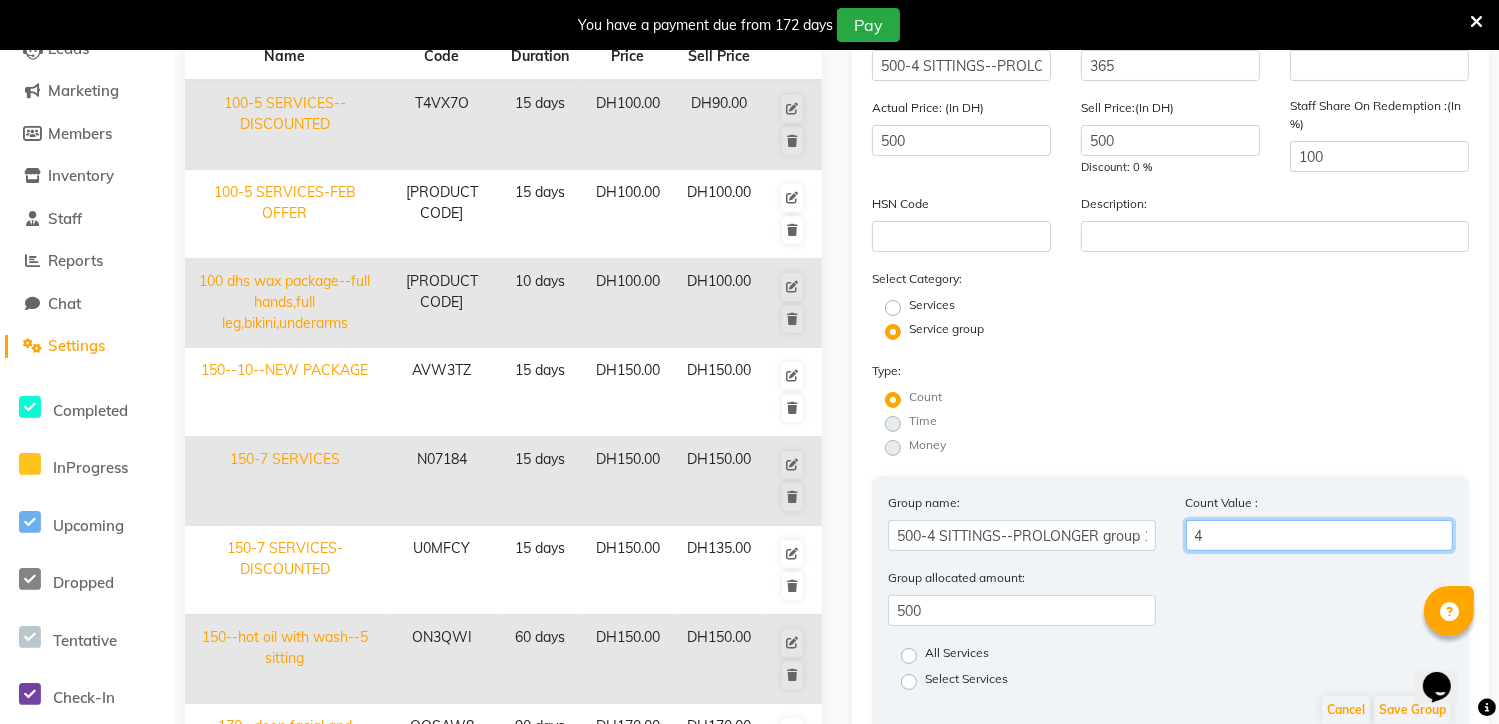 scroll, scrollTop: 240, scrollLeft: 0, axis: vertical 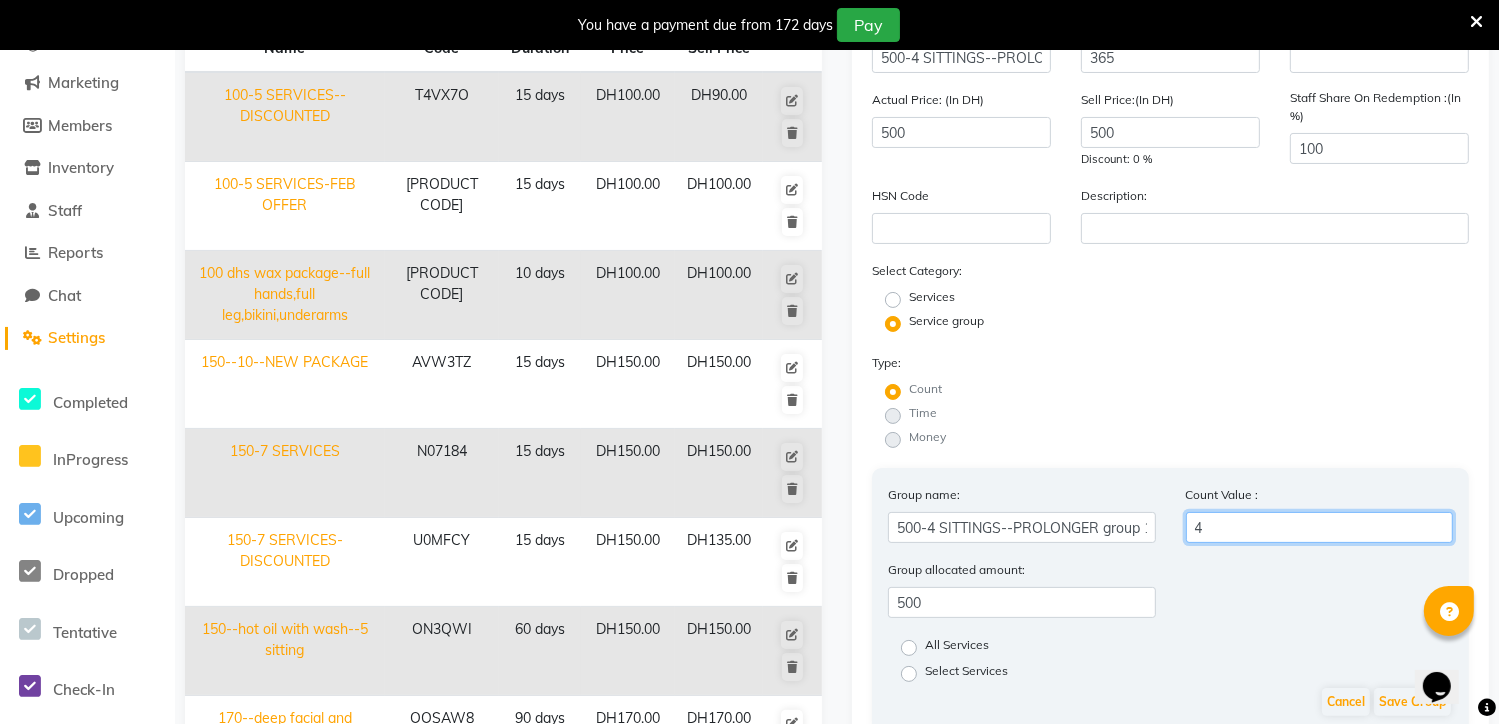 type on "4" 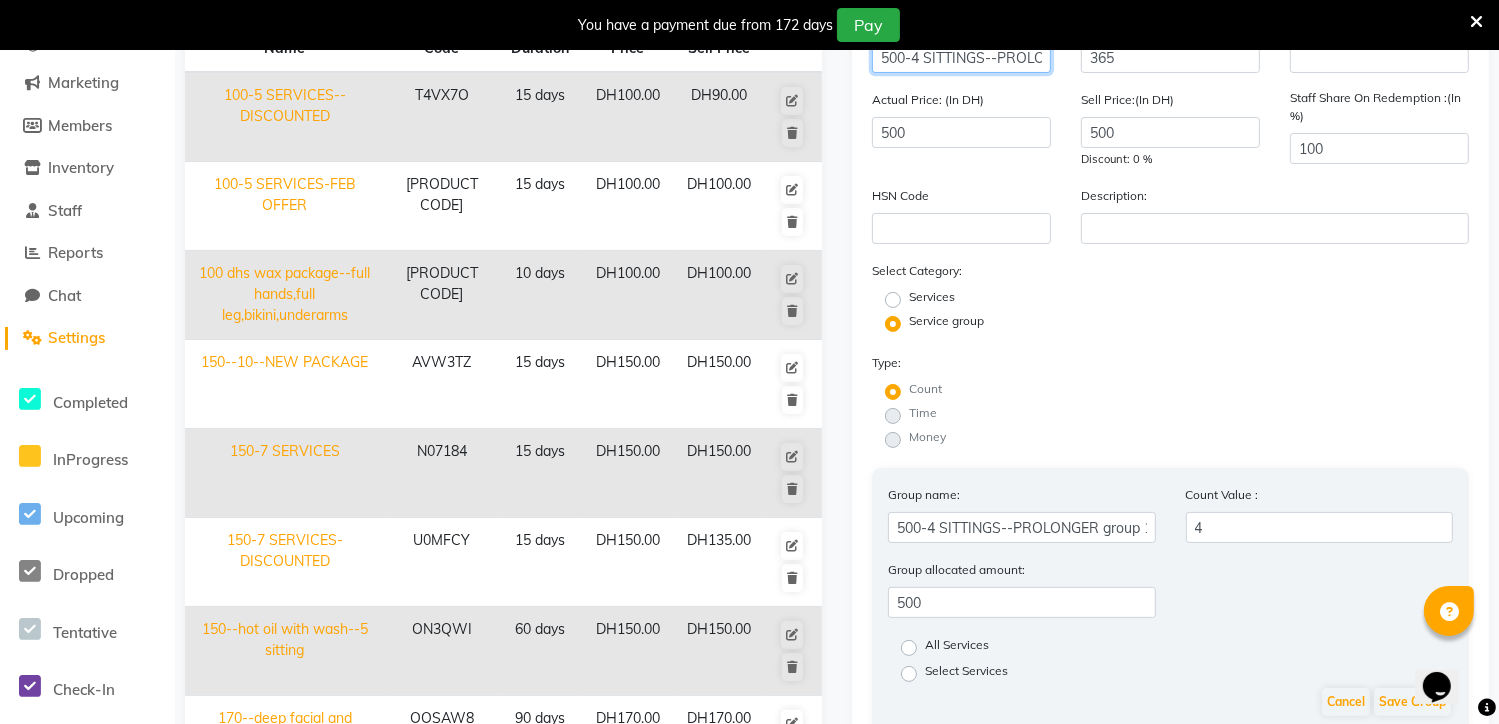 click on "500-4 SITTINGS--PROLONGER" 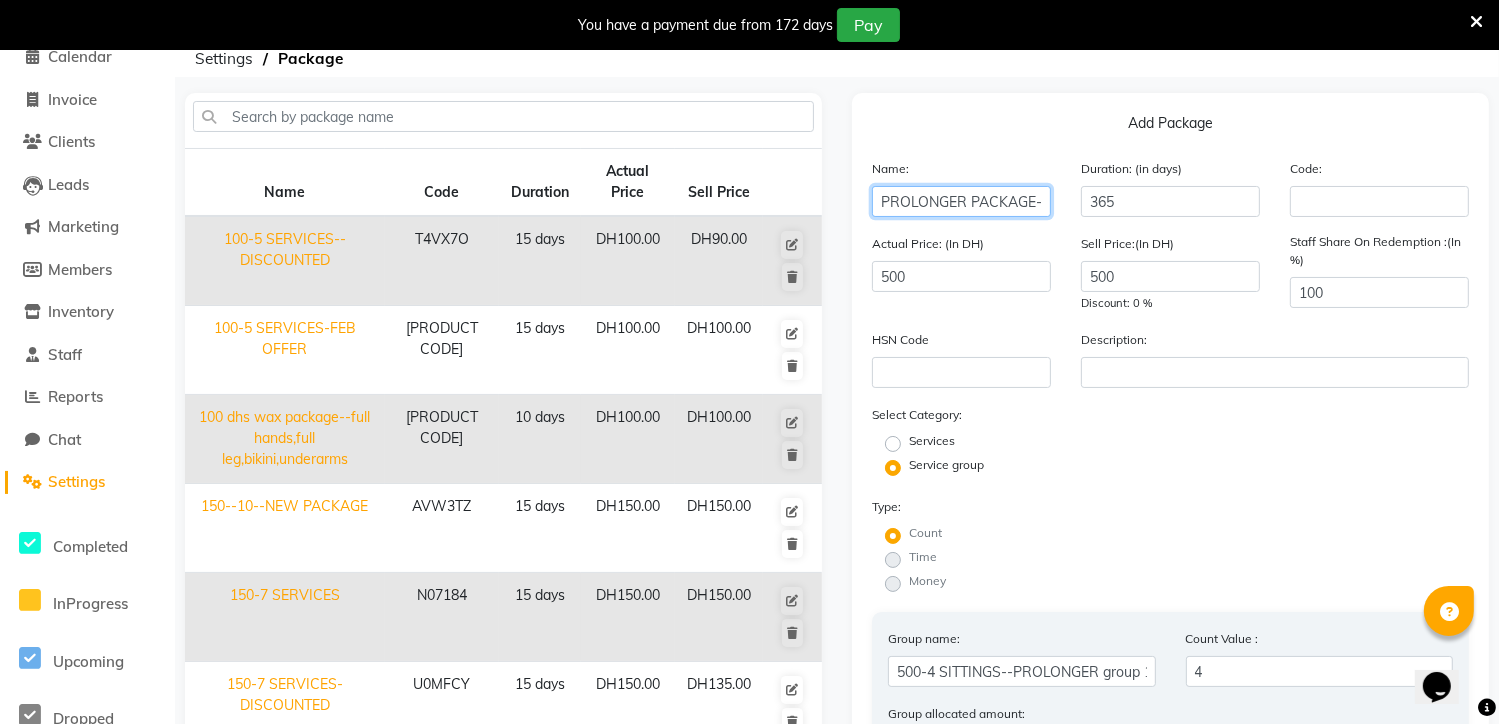 scroll, scrollTop: 80, scrollLeft: 0, axis: vertical 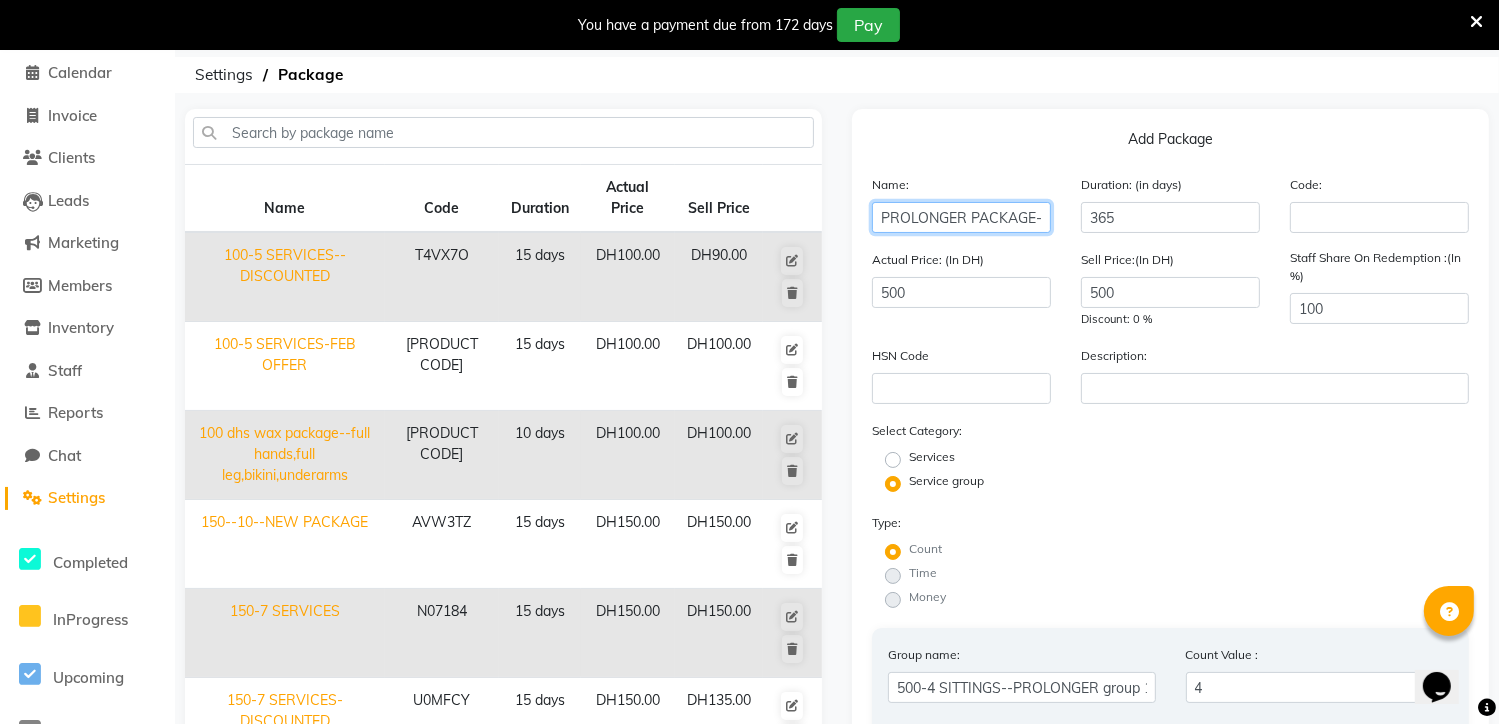 click on "PROLONGER PACKAGE-4 SITTINGS--PROLONGER" 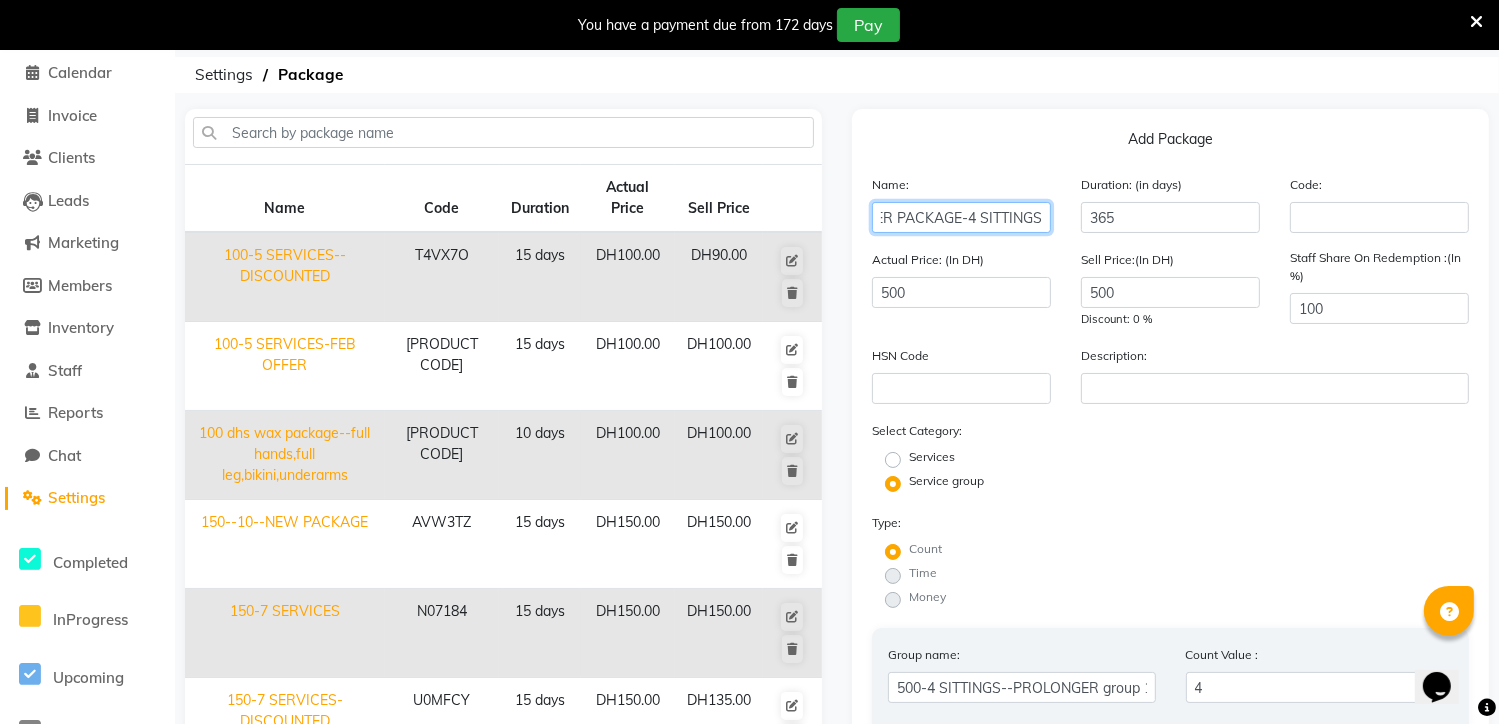 scroll, scrollTop: 0, scrollLeft: 72, axis: horizontal 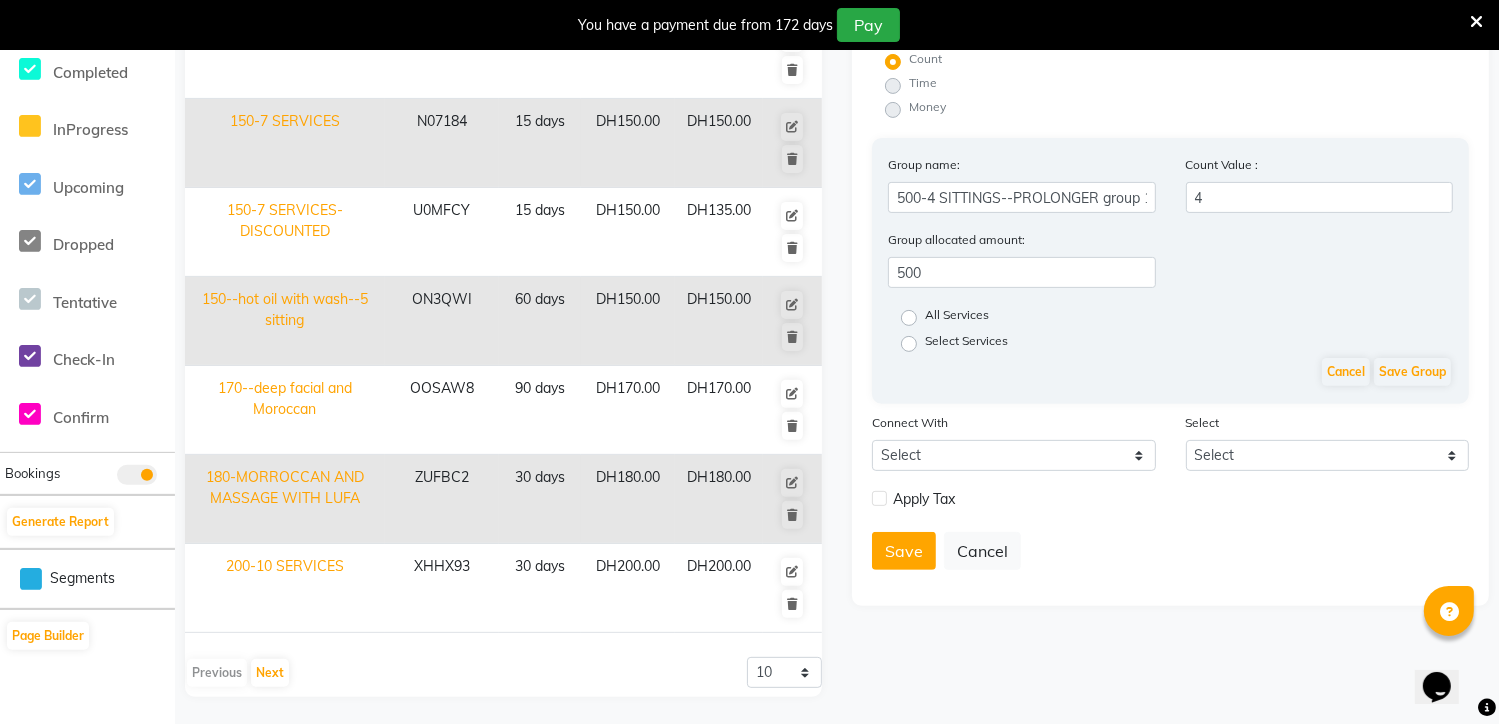 type on "PROLONGER PACKAGE-4 SITTINGS-1 YEAR" 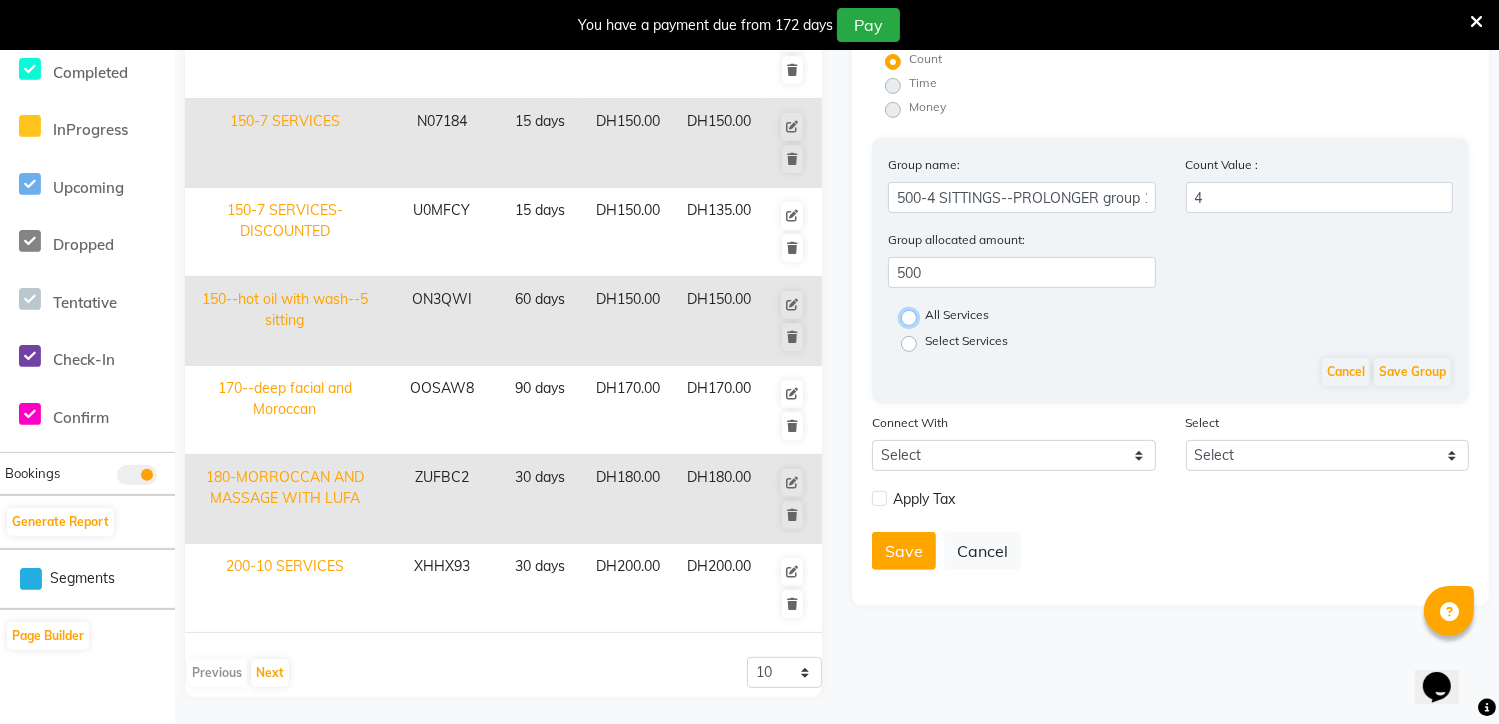 click on "All Services" at bounding box center [915, 316] 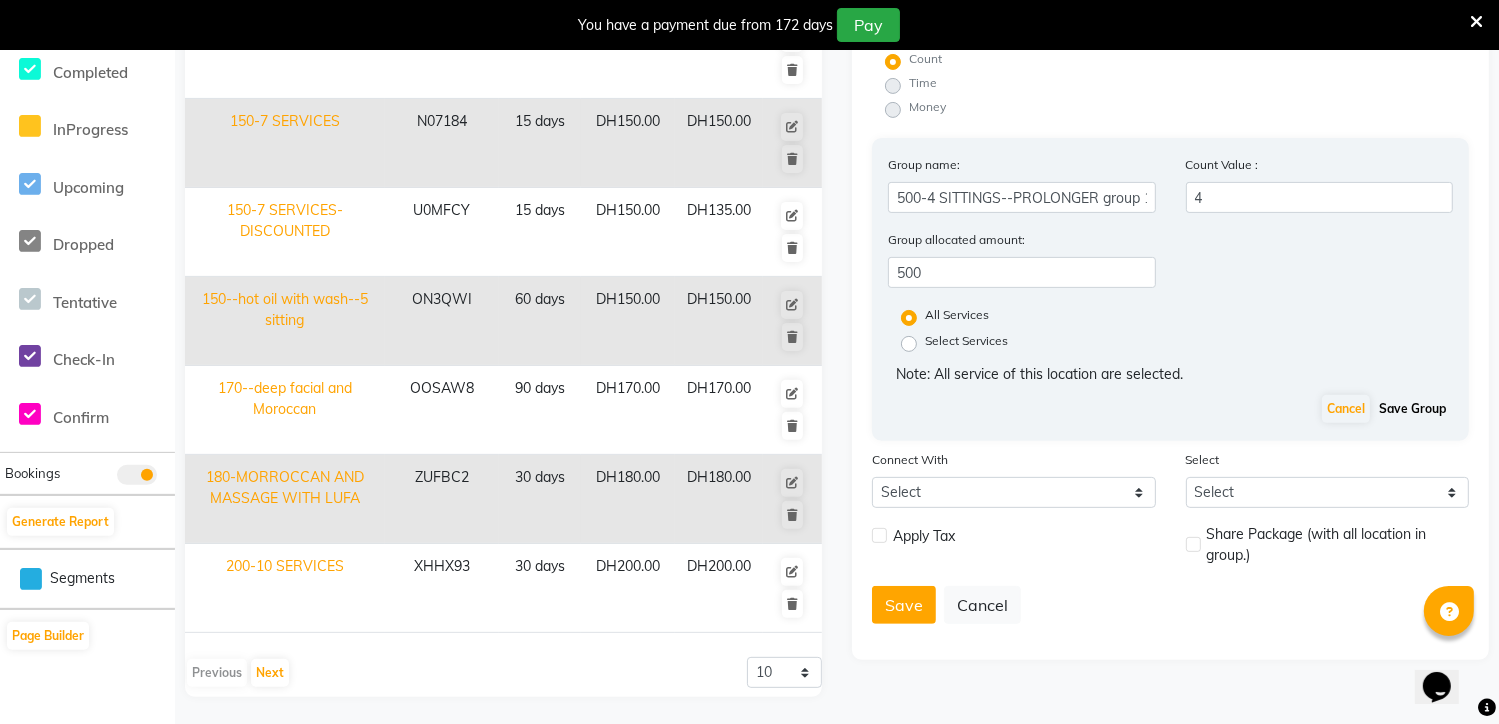 click on "Save Group" 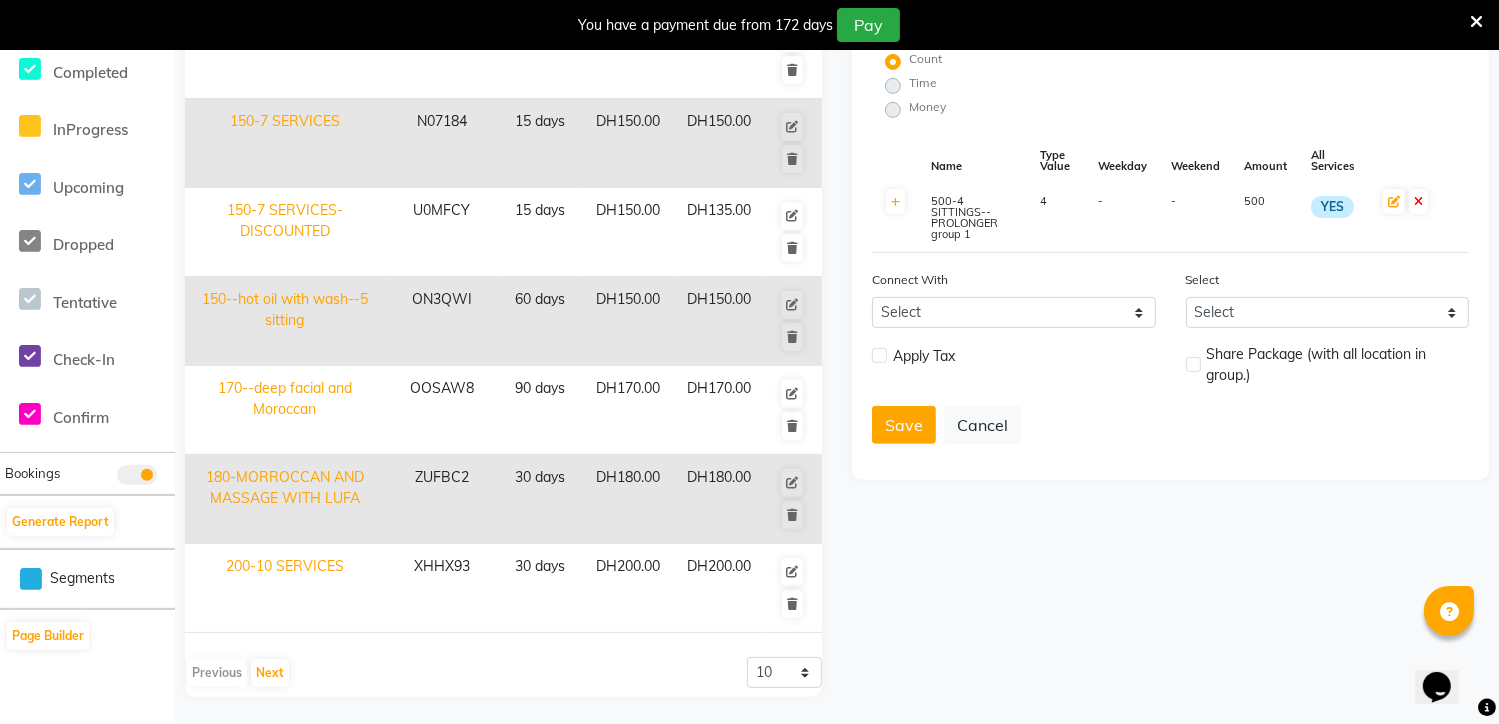 click 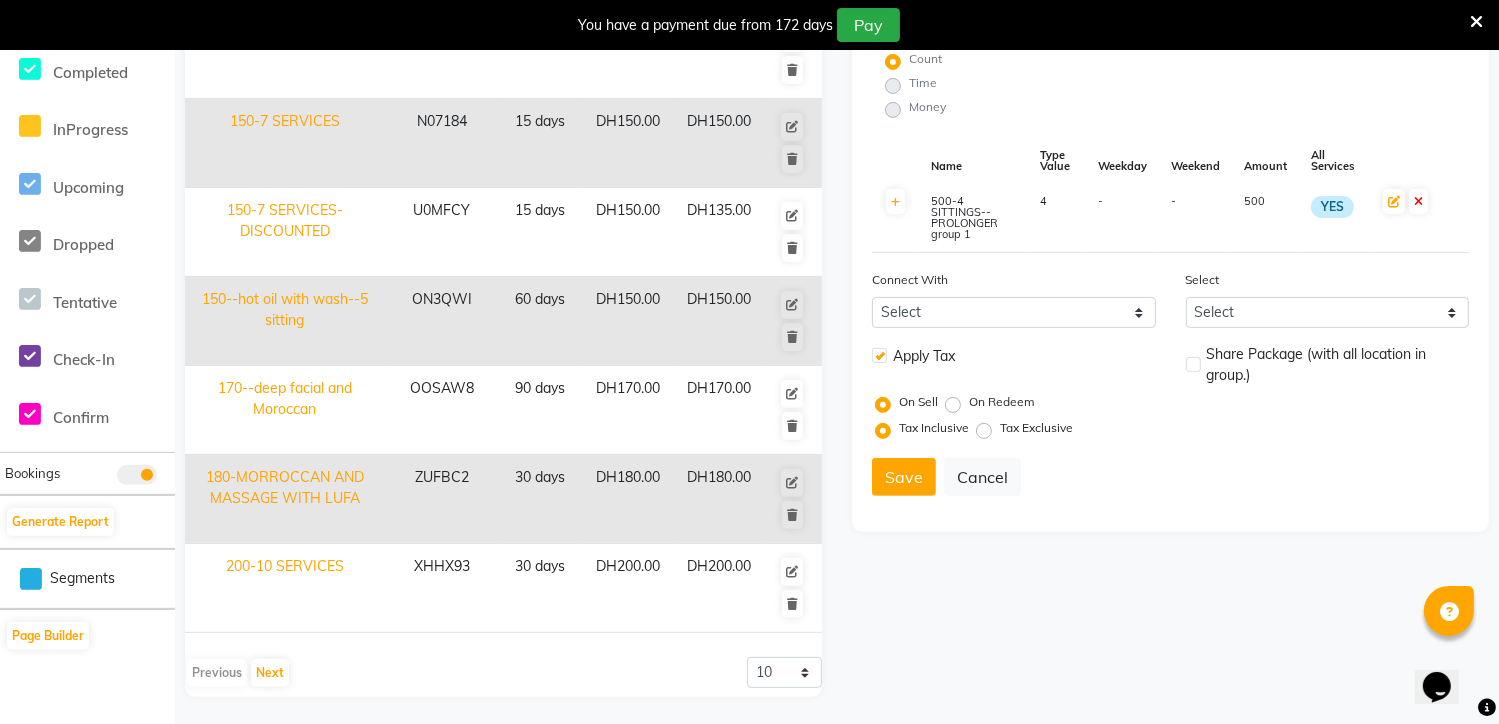 click on "Tax Exclusive" 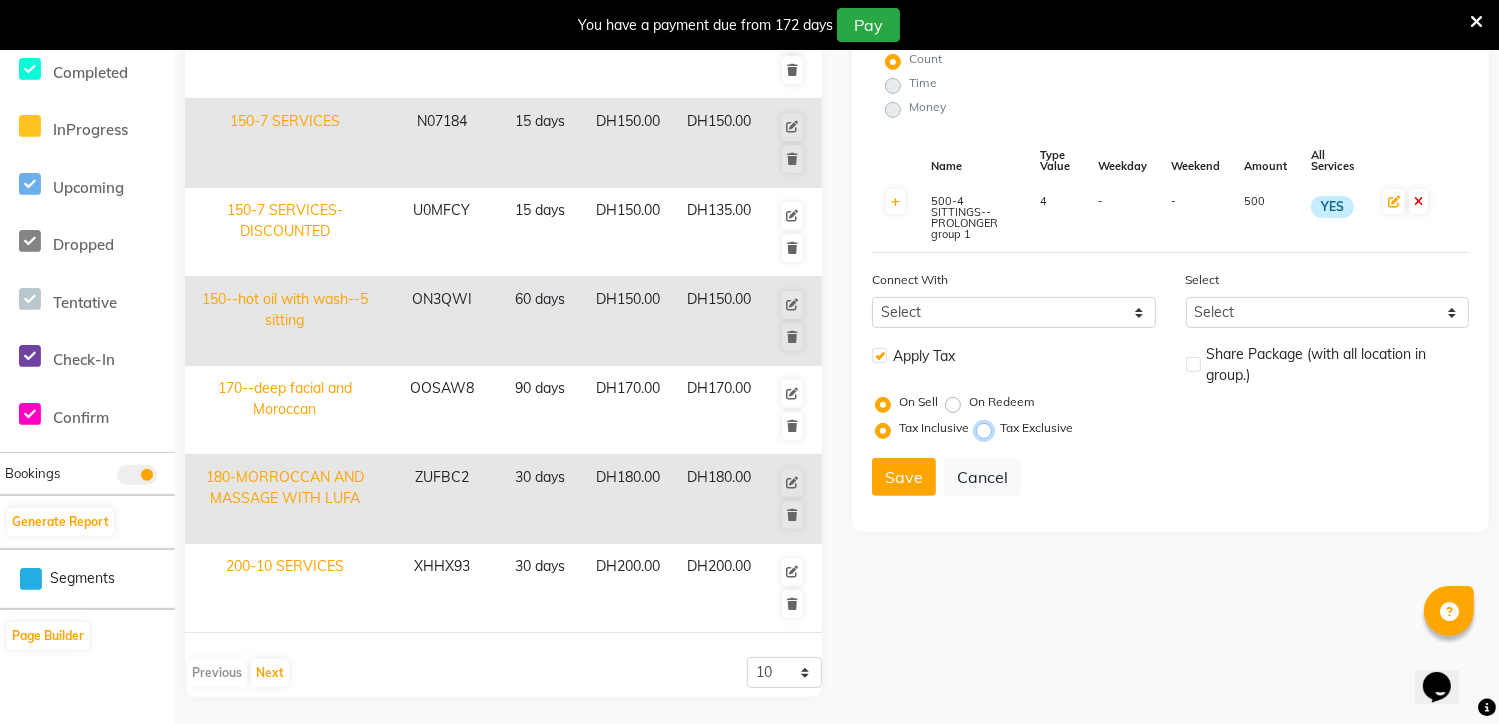 click on "Tax Exclusive" at bounding box center (988, 428) 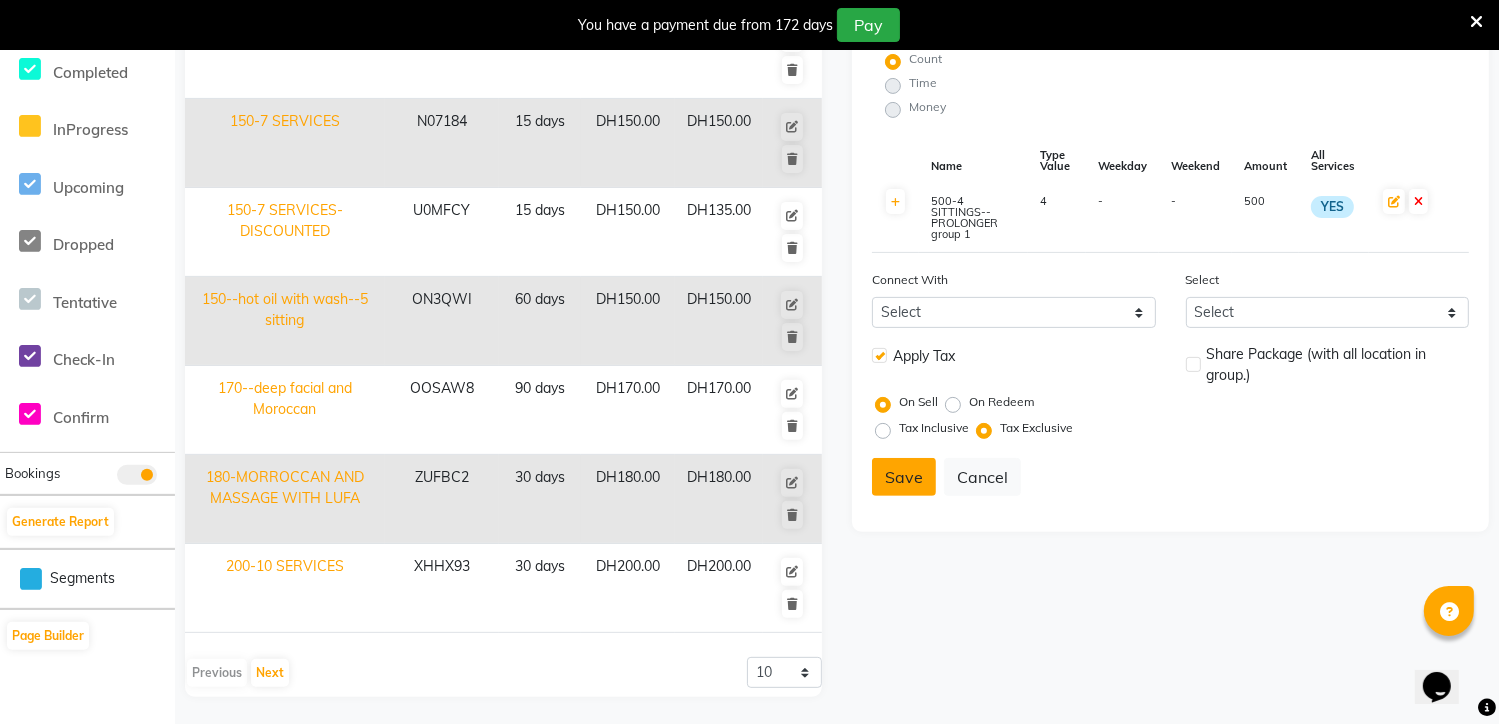 click on "Save" 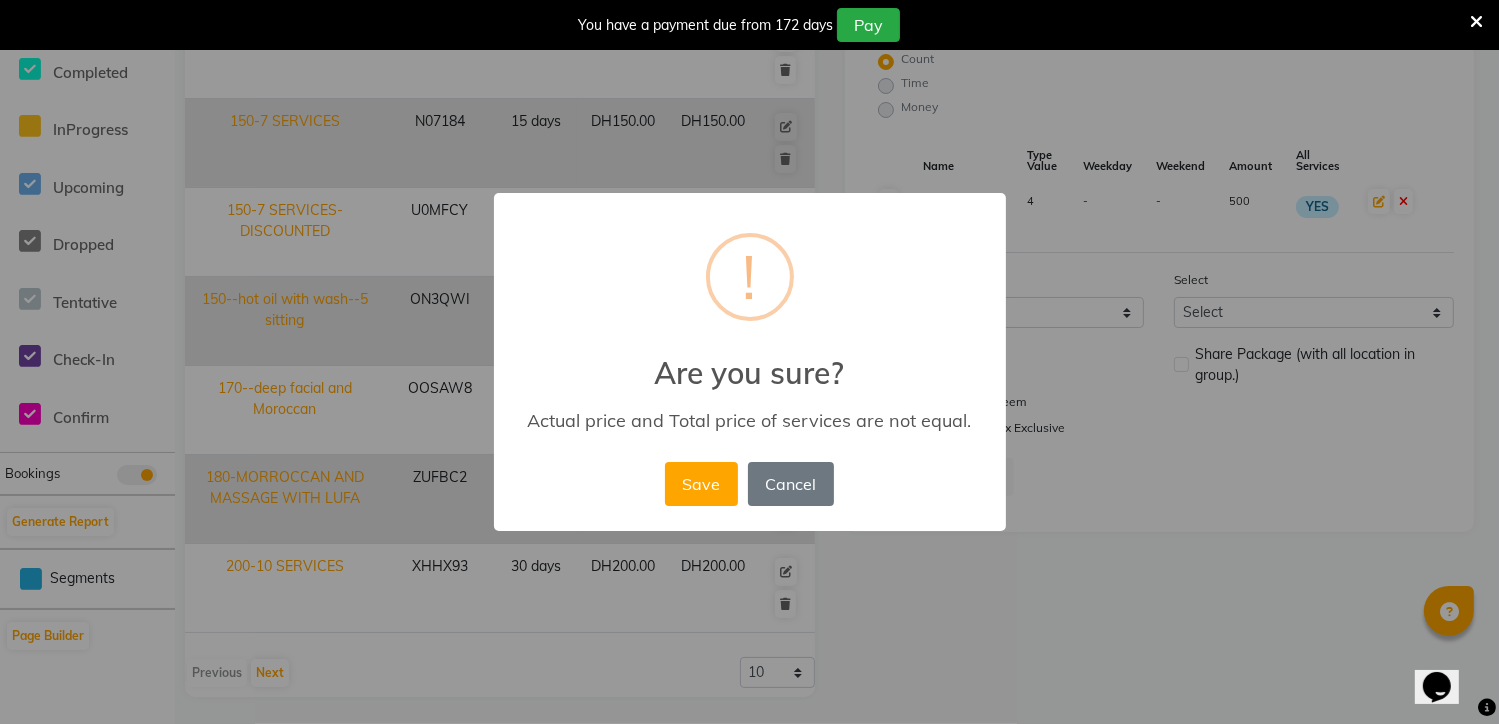 scroll, scrollTop: 404, scrollLeft: 0, axis: vertical 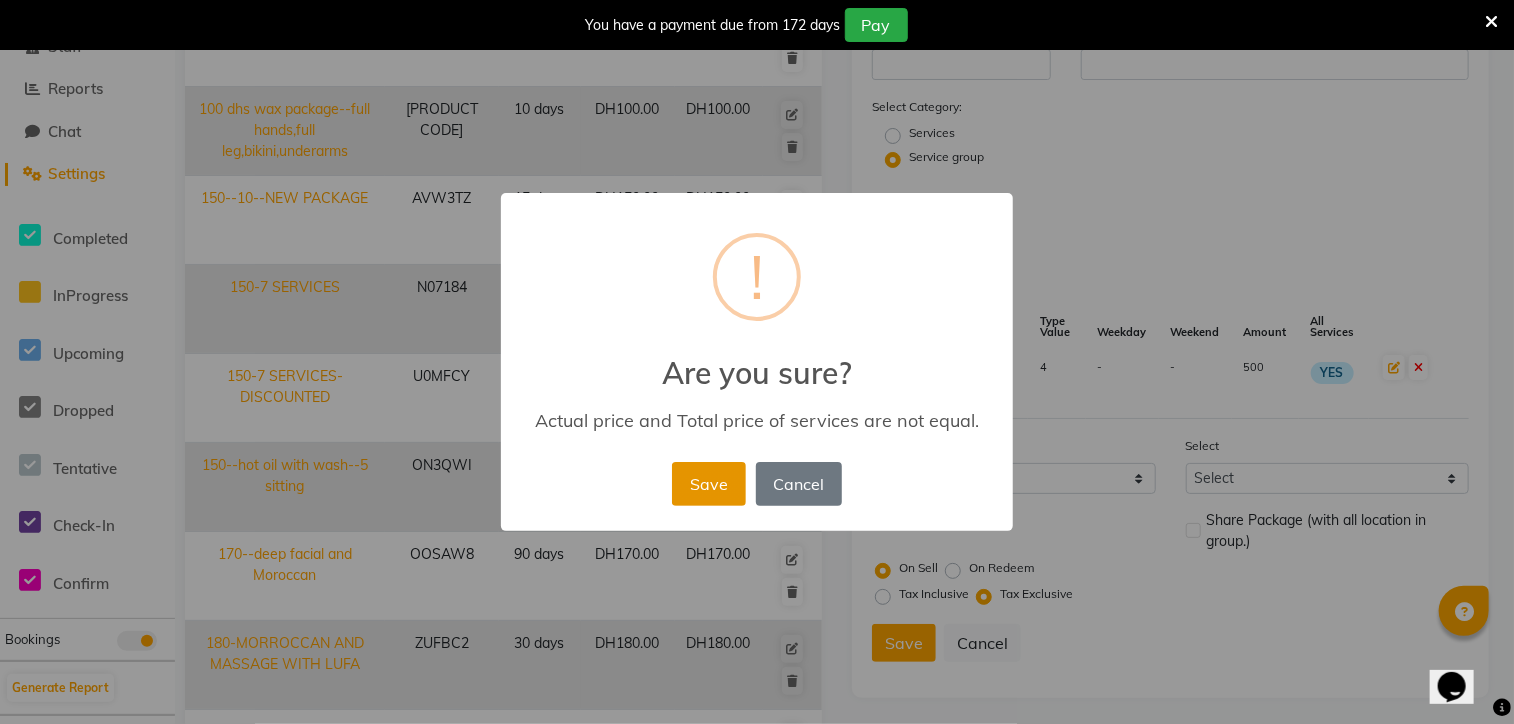 click on "Save" at bounding box center (708, 484) 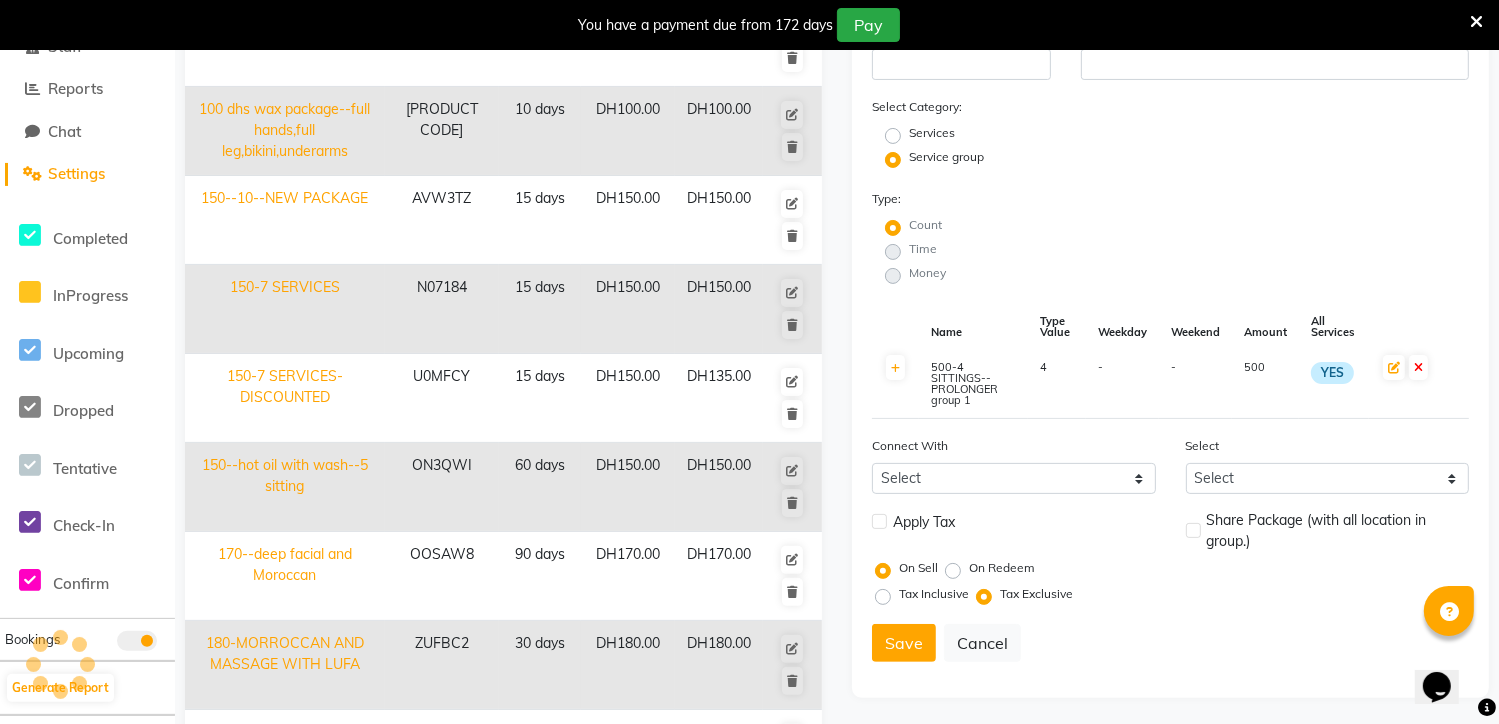 type 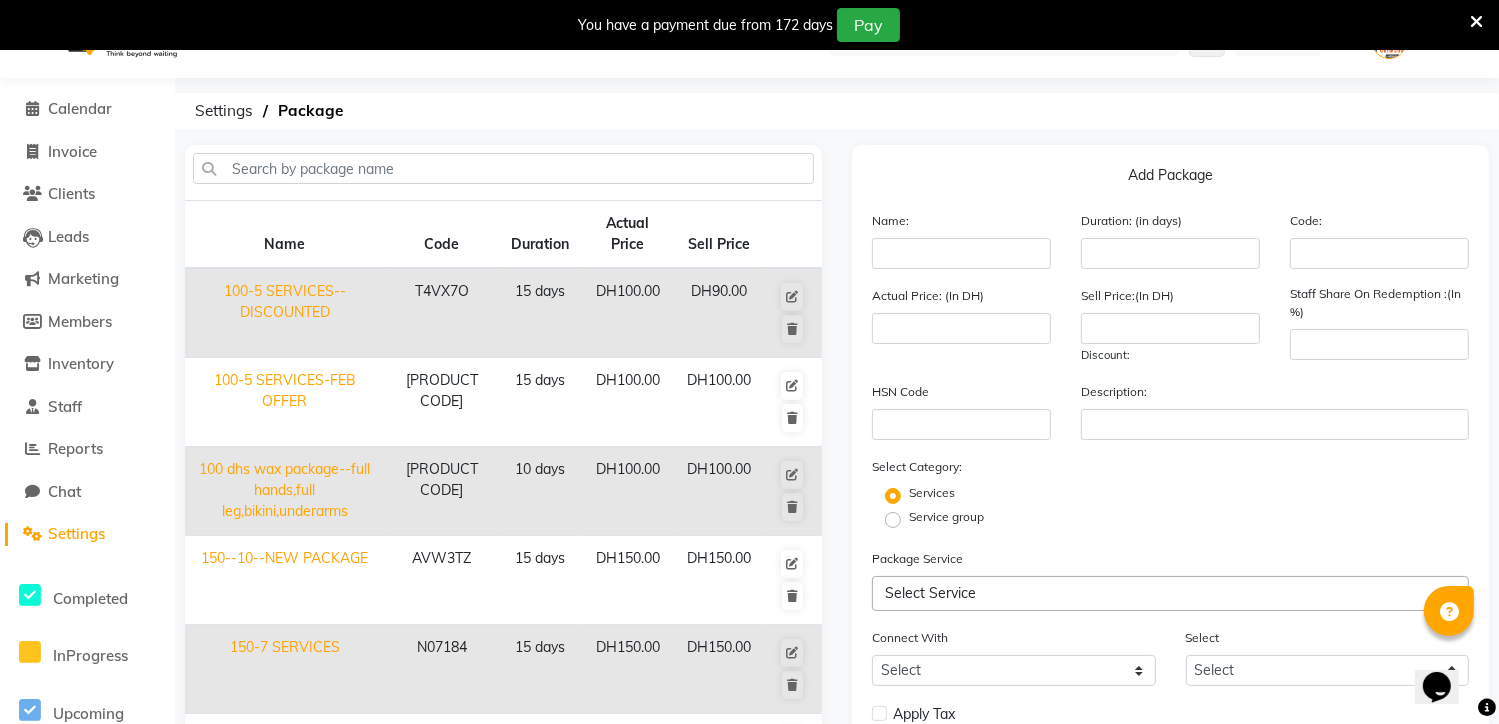 scroll, scrollTop: 0, scrollLeft: 0, axis: both 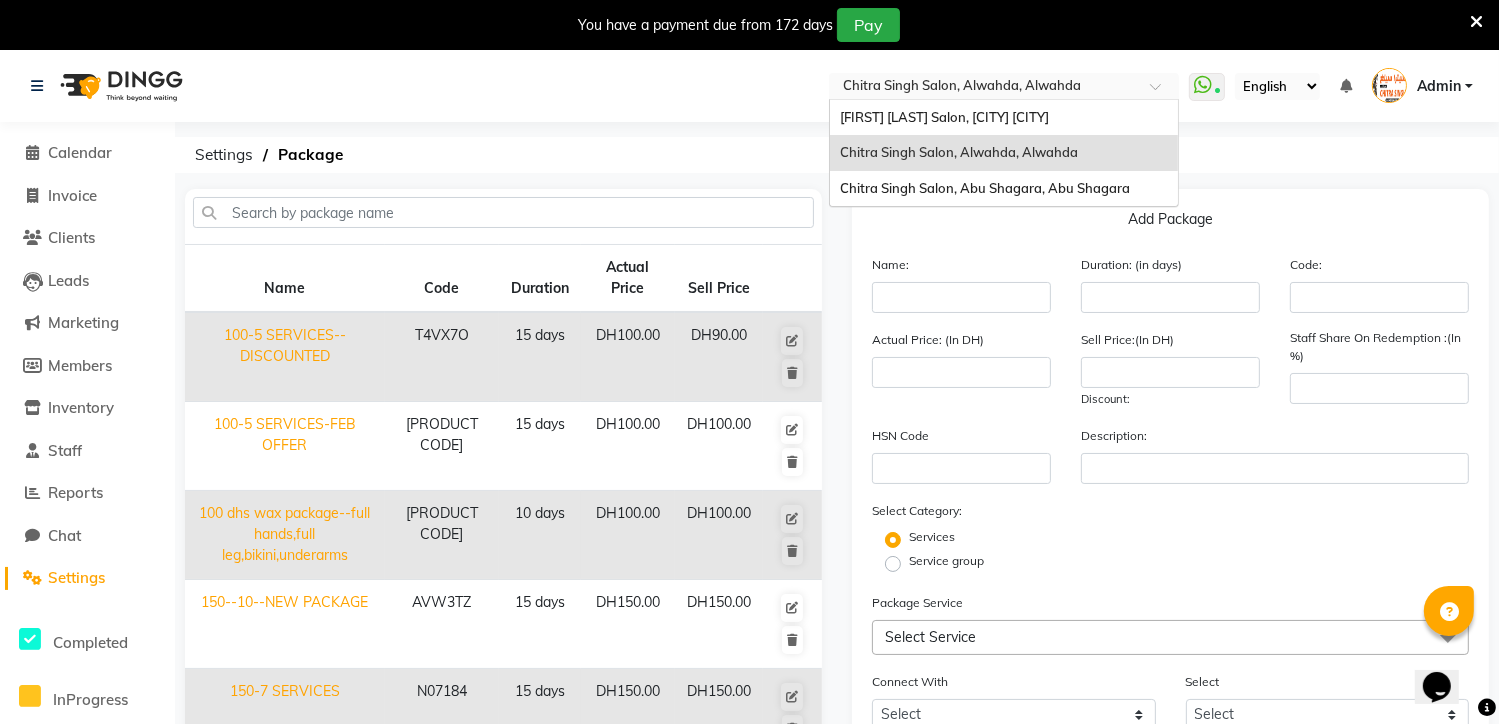 click at bounding box center (1004, 88) 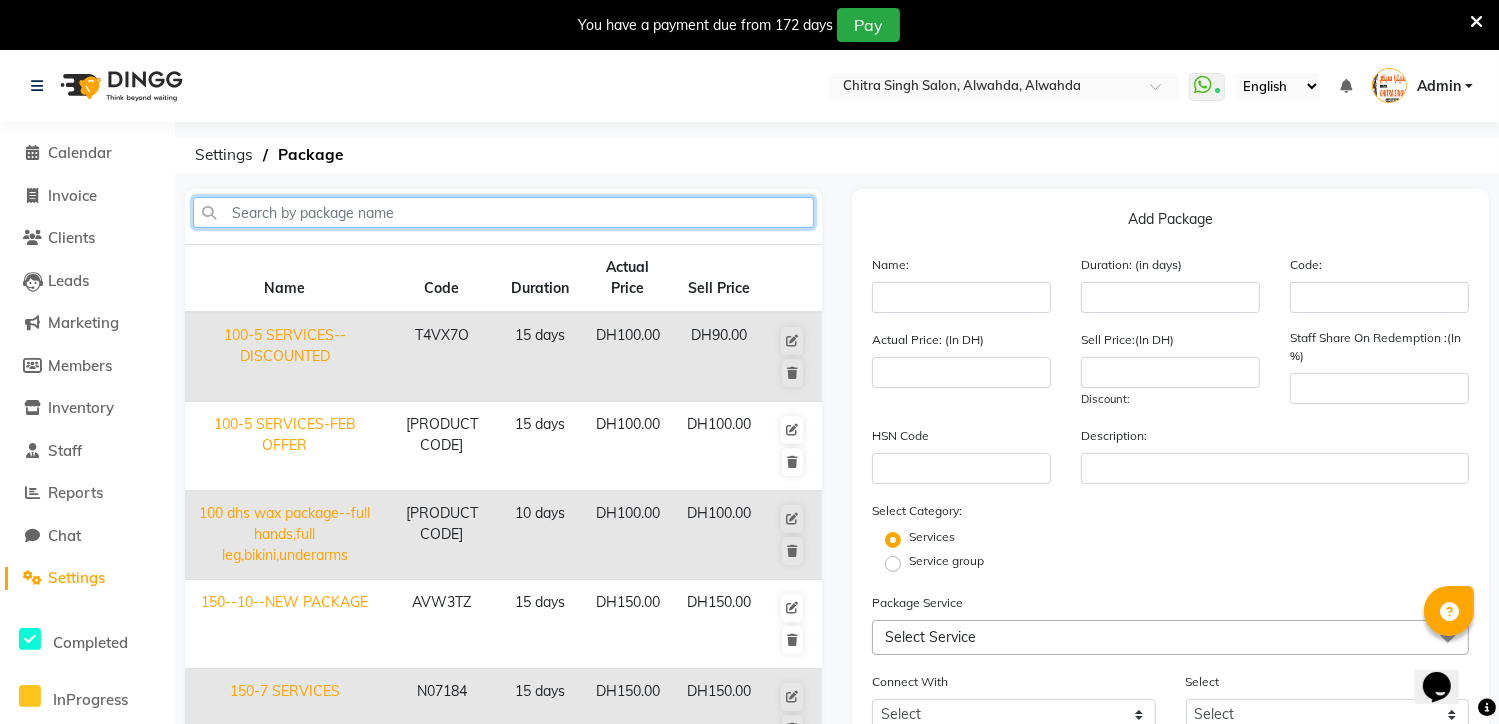 click 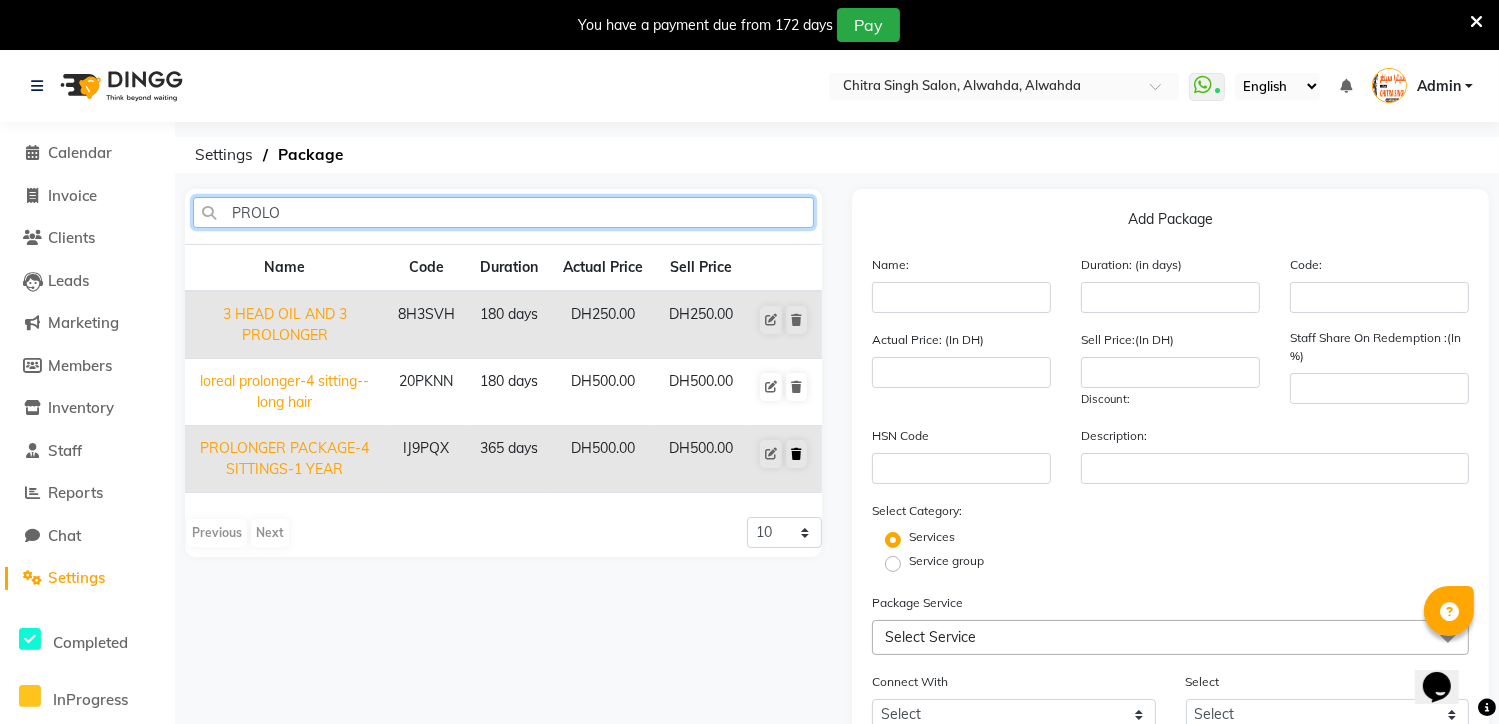 type on "PROLO" 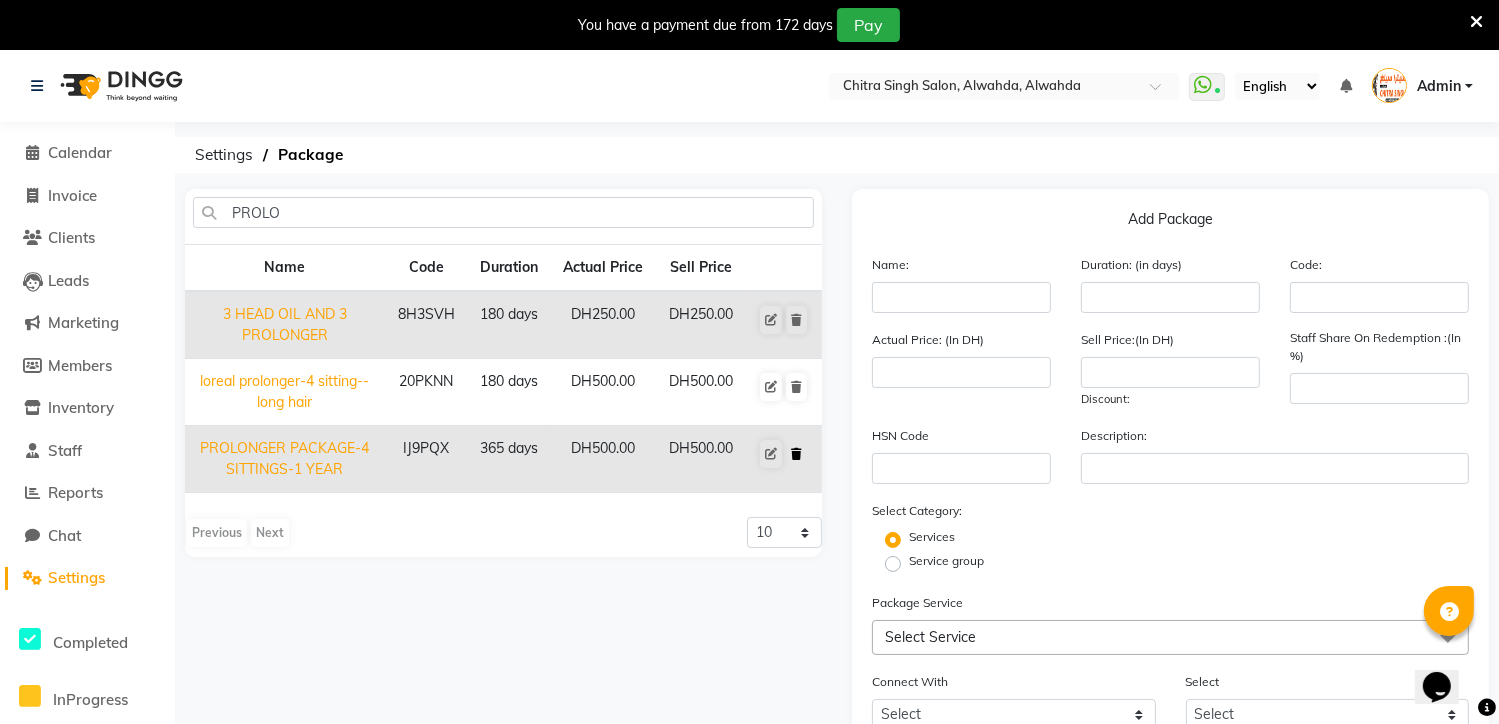 click 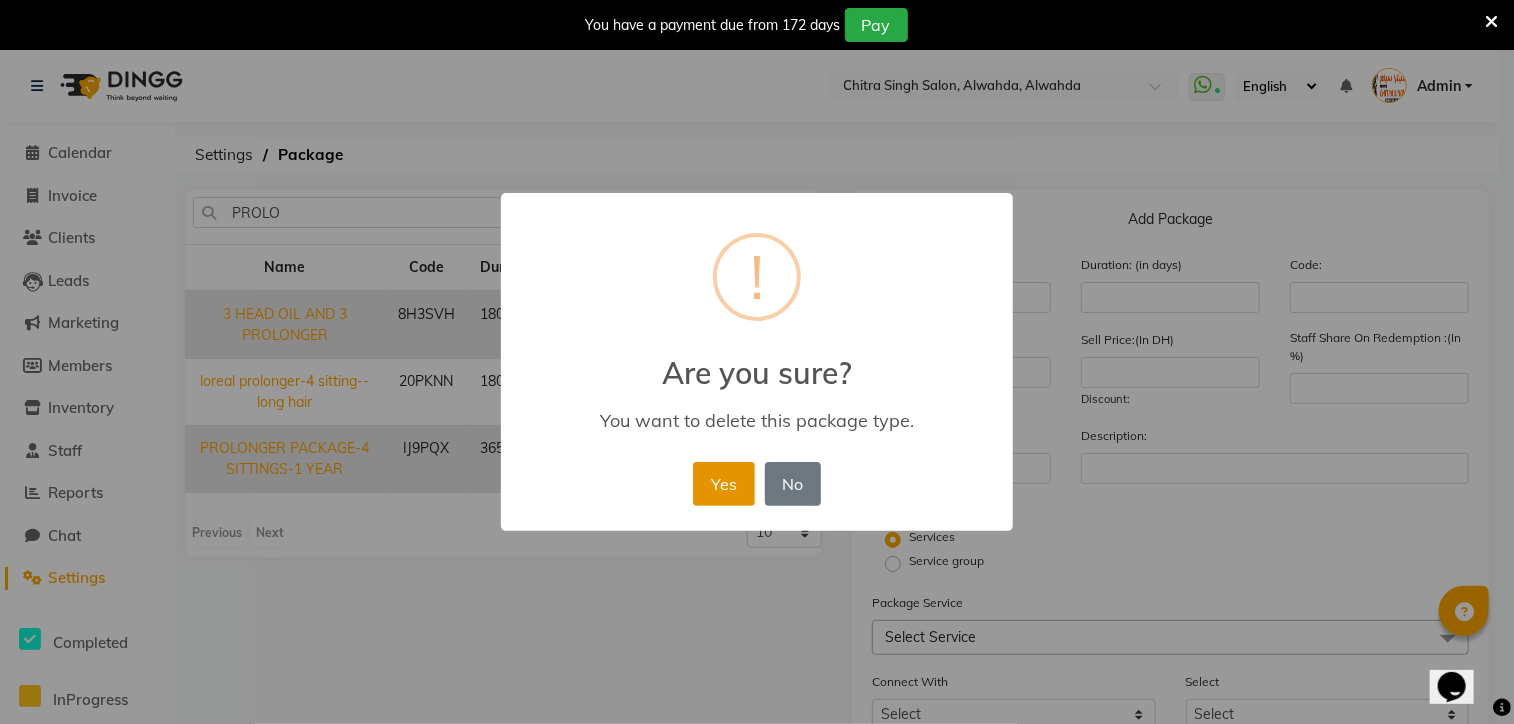 click on "Yes" at bounding box center (723, 484) 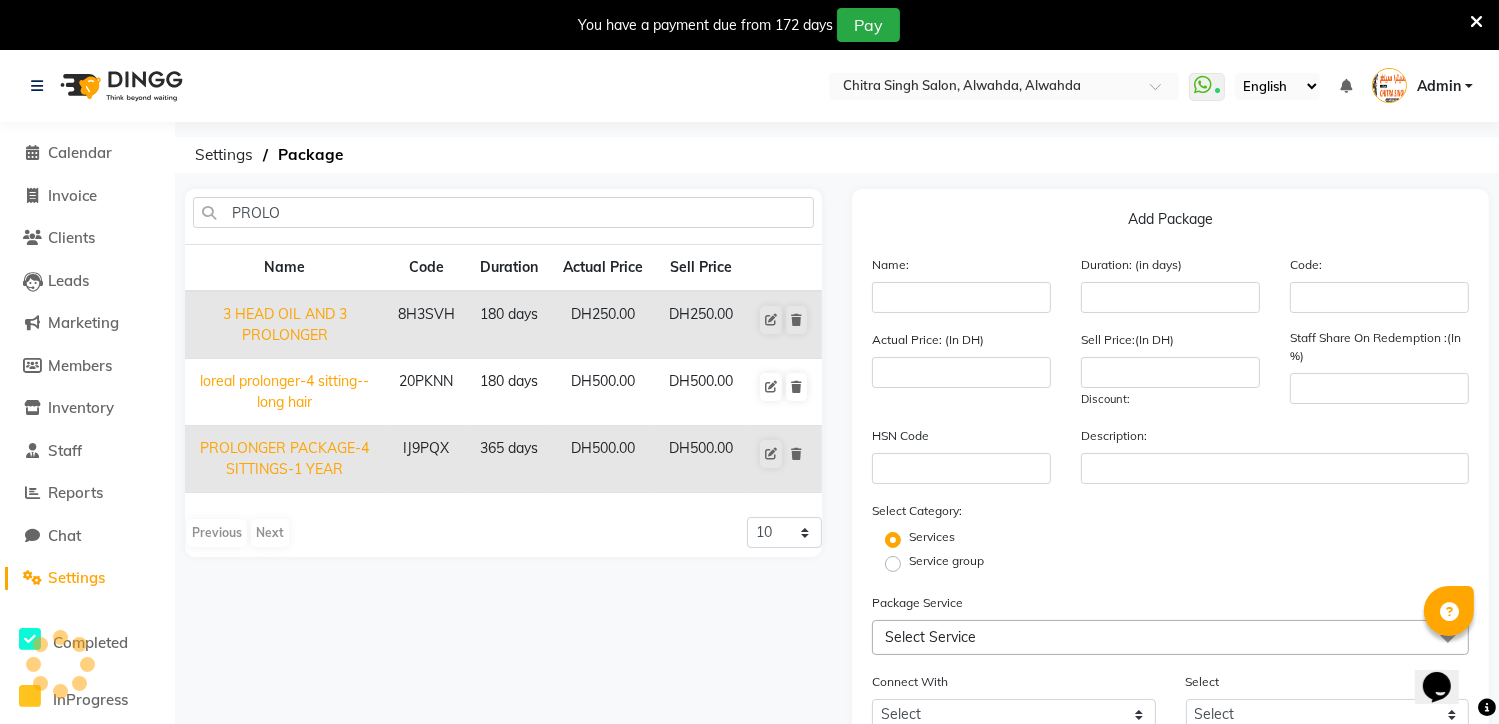 select 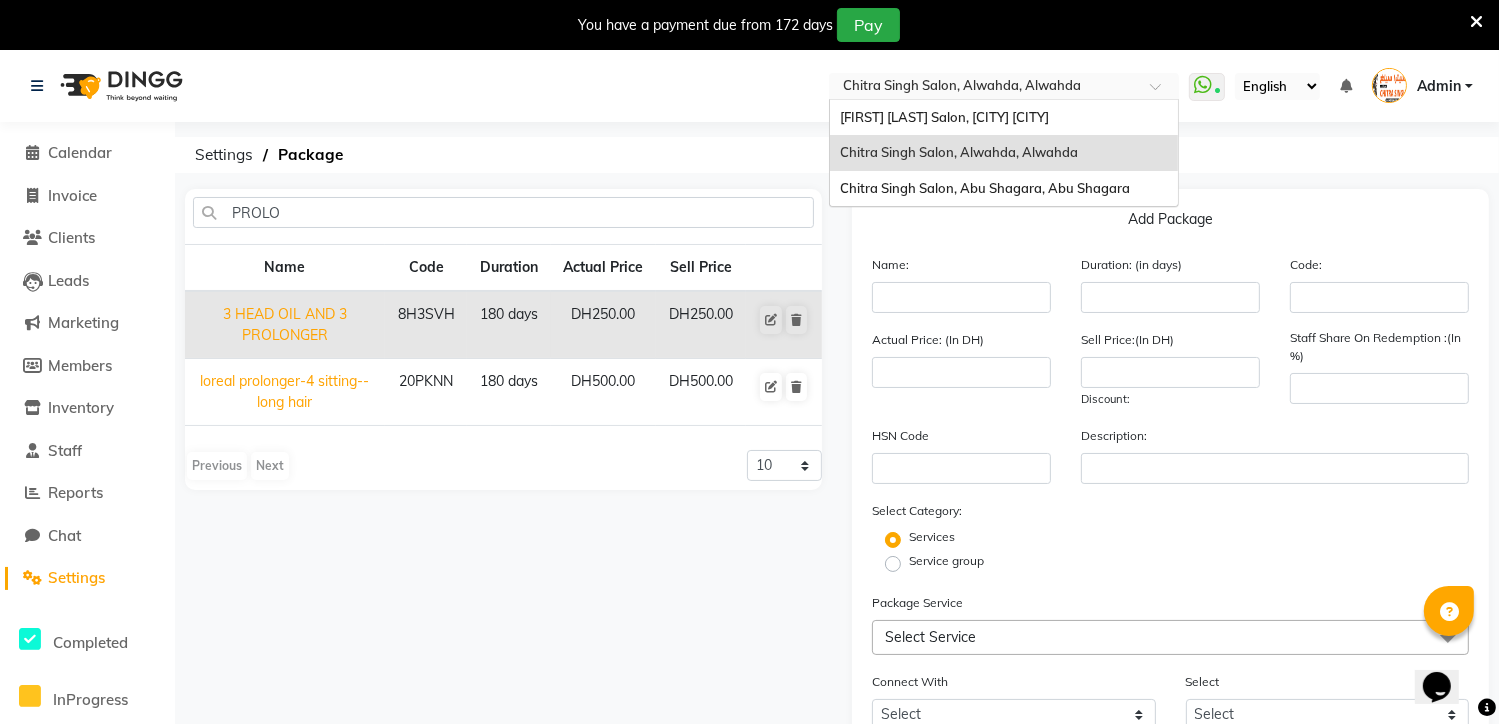 click at bounding box center [1162, 92] 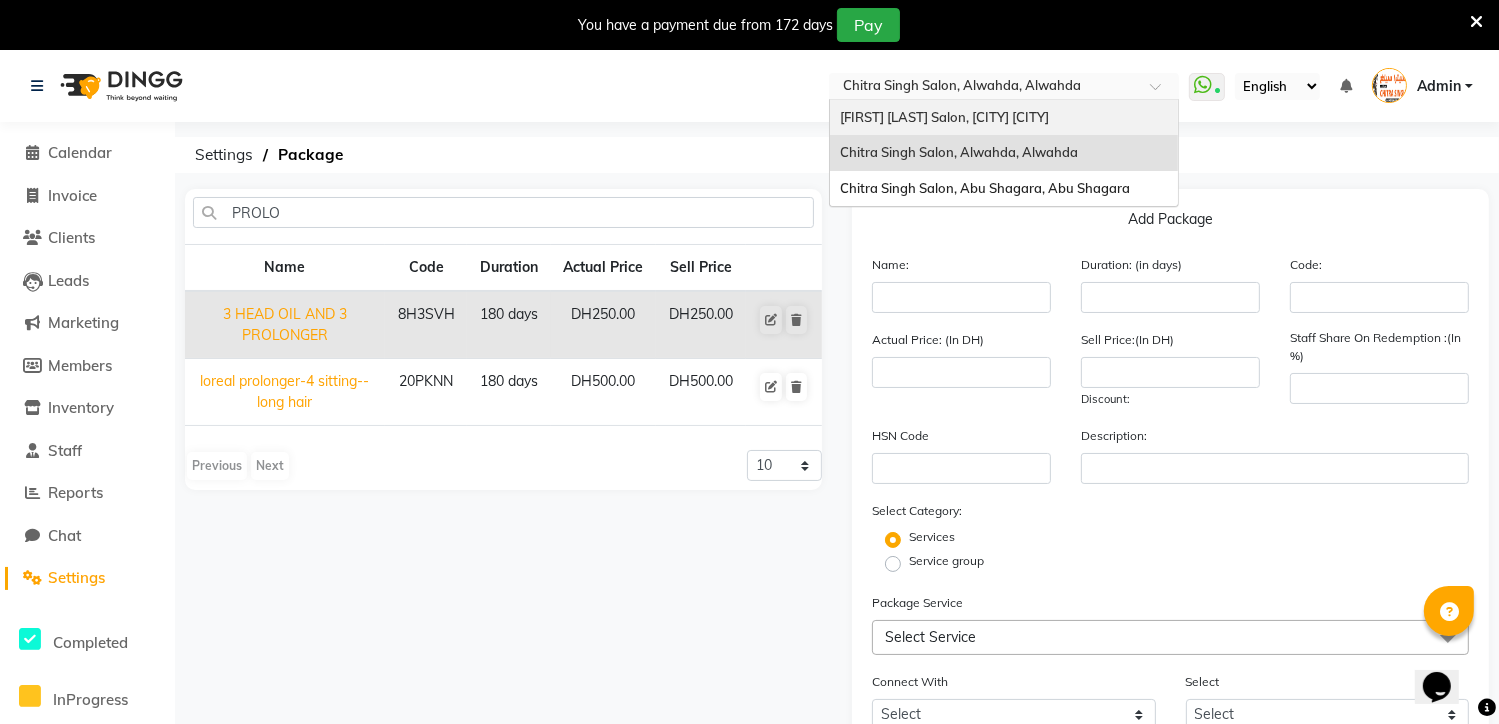 click on "[FIRST] [LAST] Salon, [CITY] [CITY]" at bounding box center [944, 117] 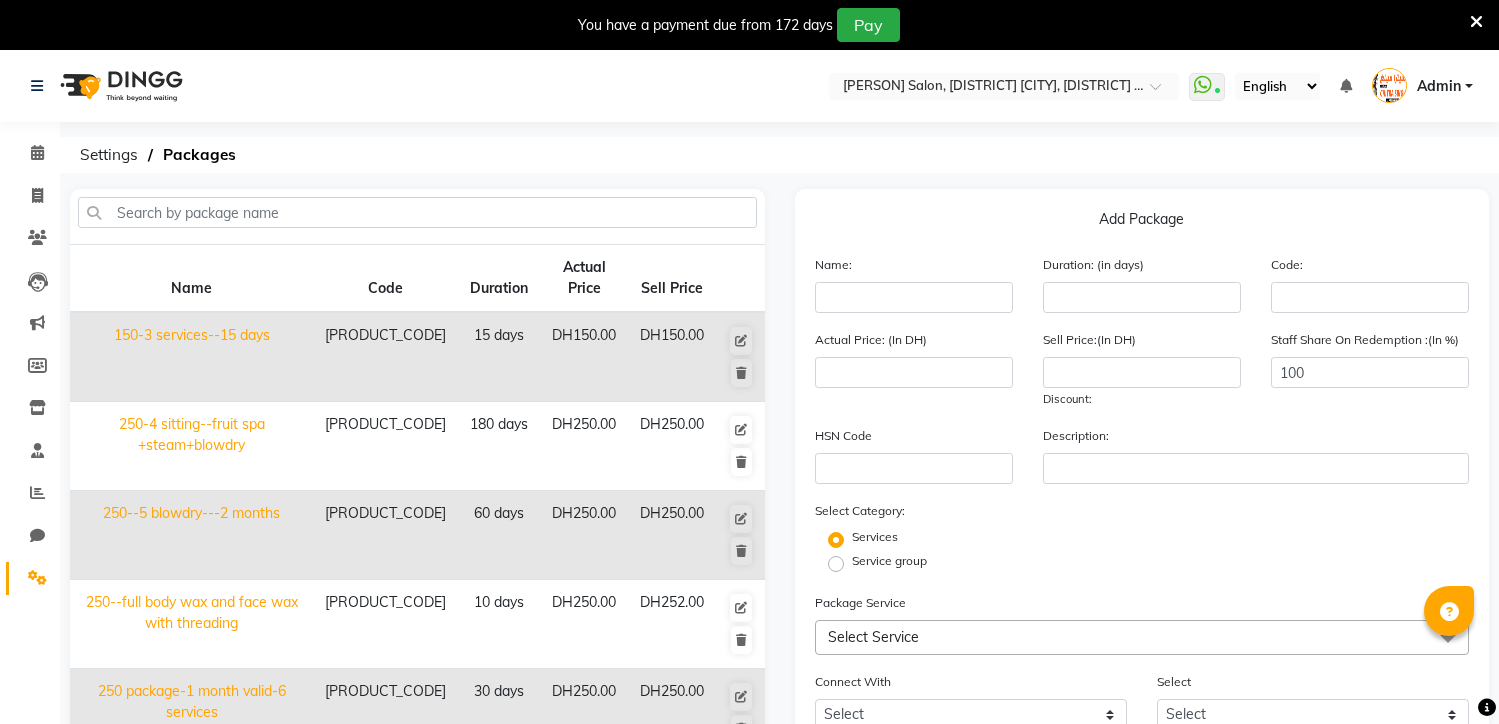 scroll, scrollTop: 0, scrollLeft: 0, axis: both 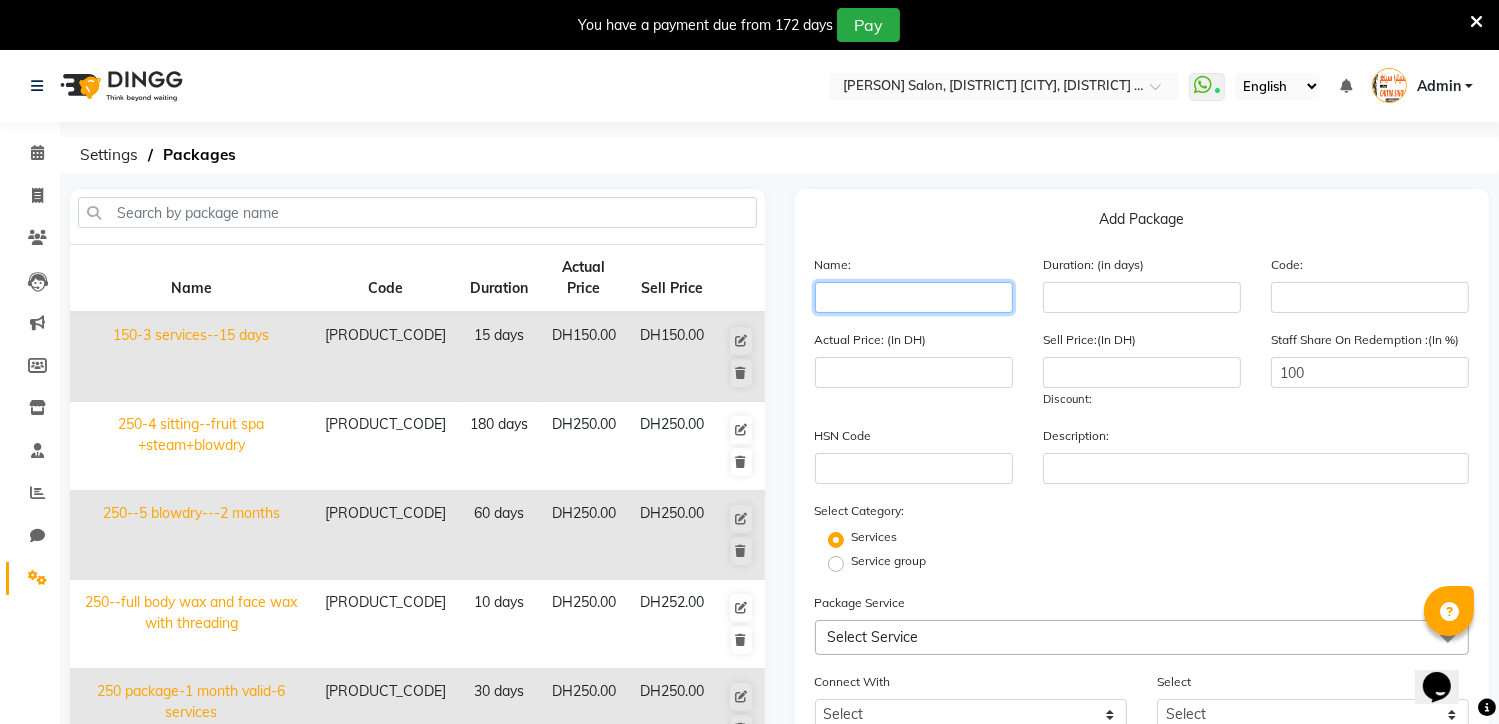 click 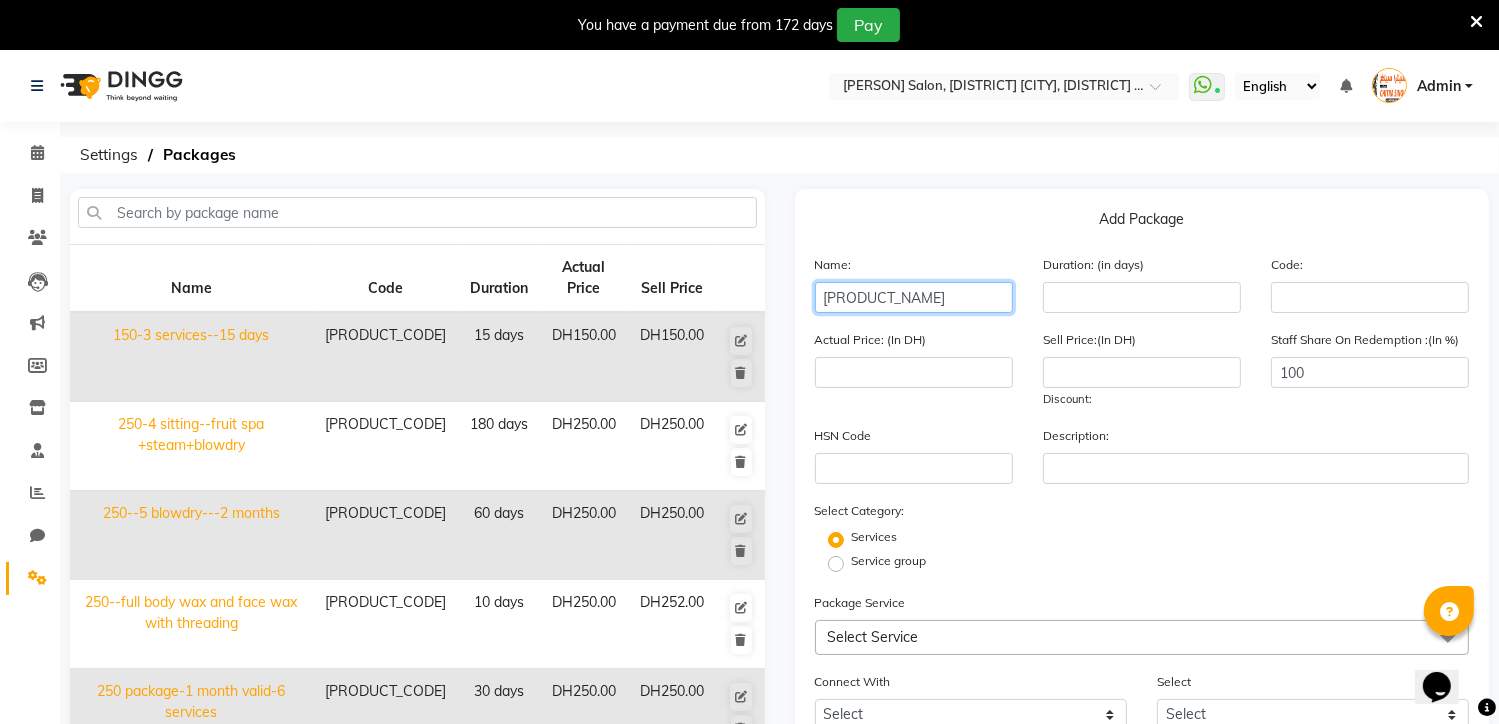 scroll, scrollTop: 0, scrollLeft: 164, axis: horizontal 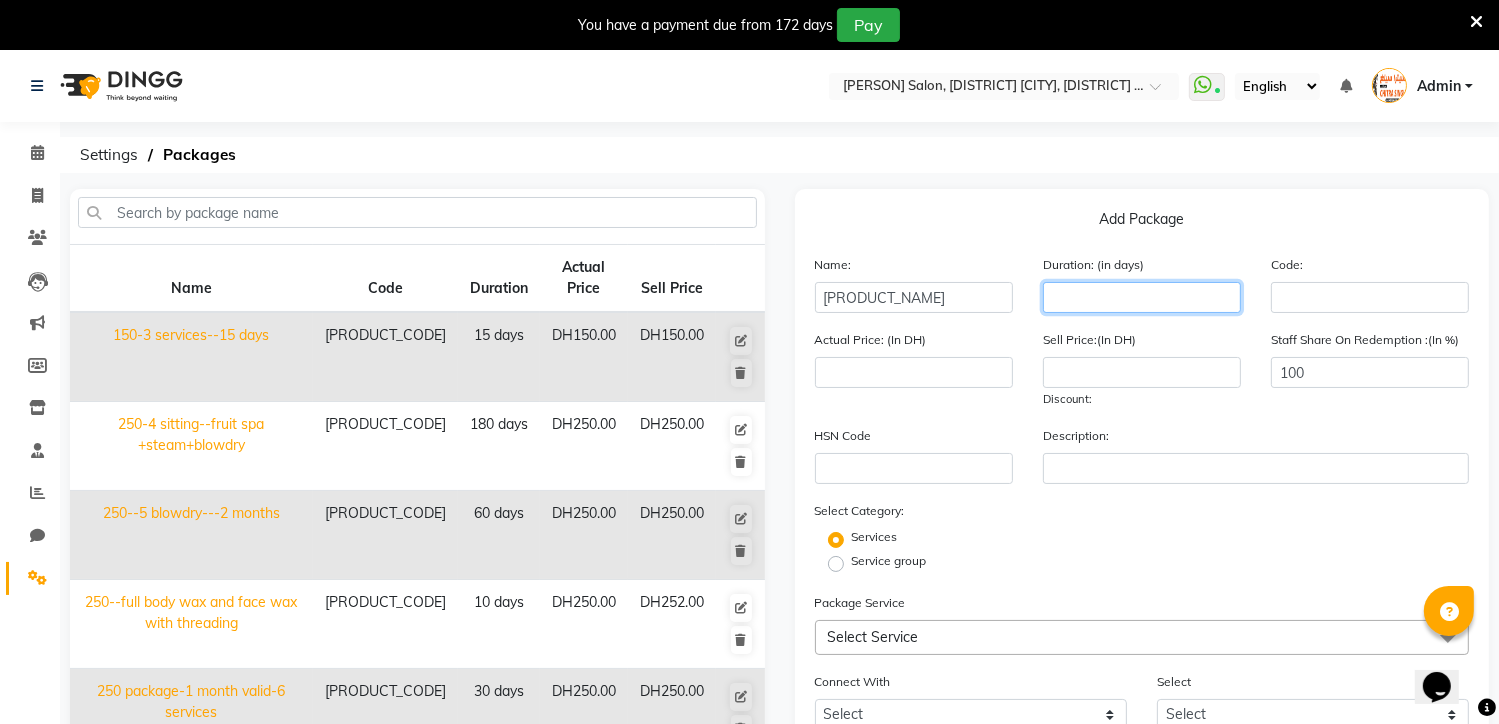 click 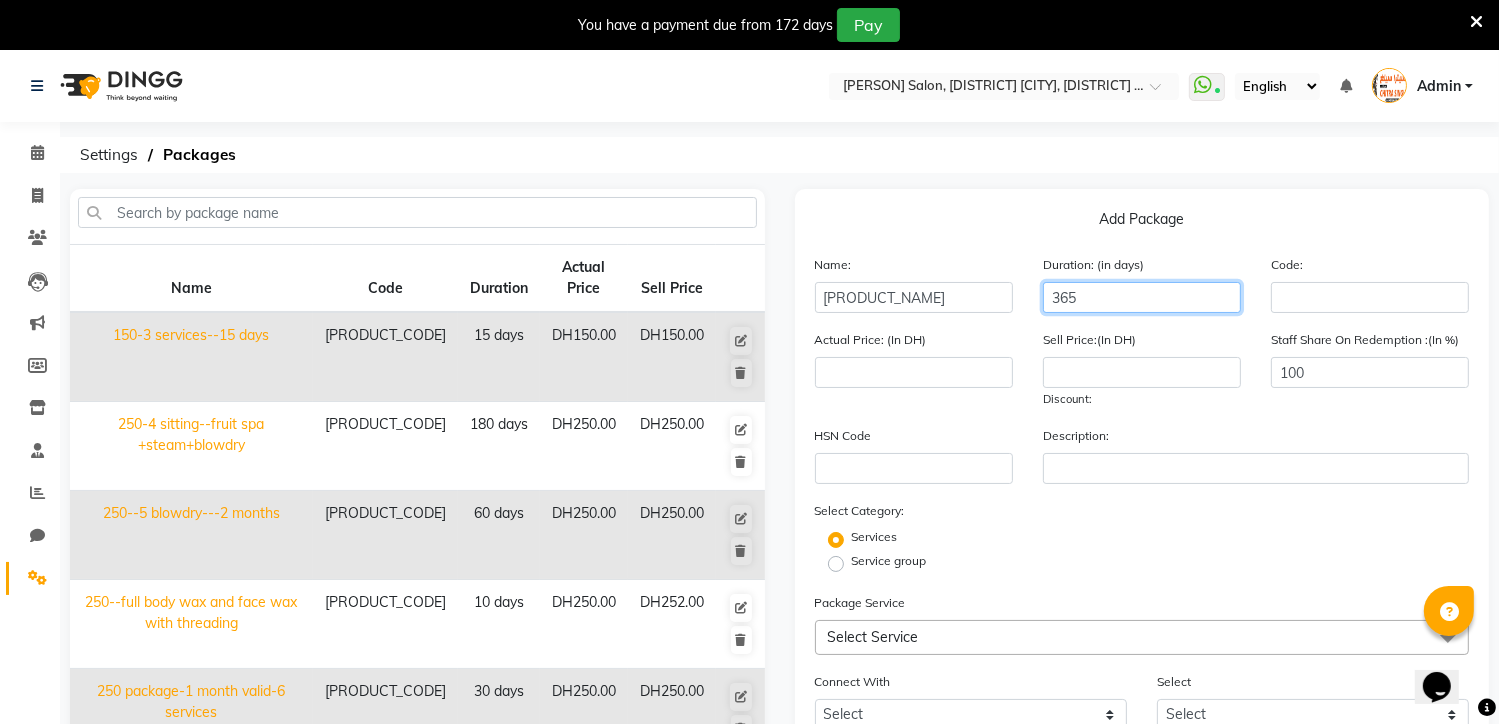 type on "365" 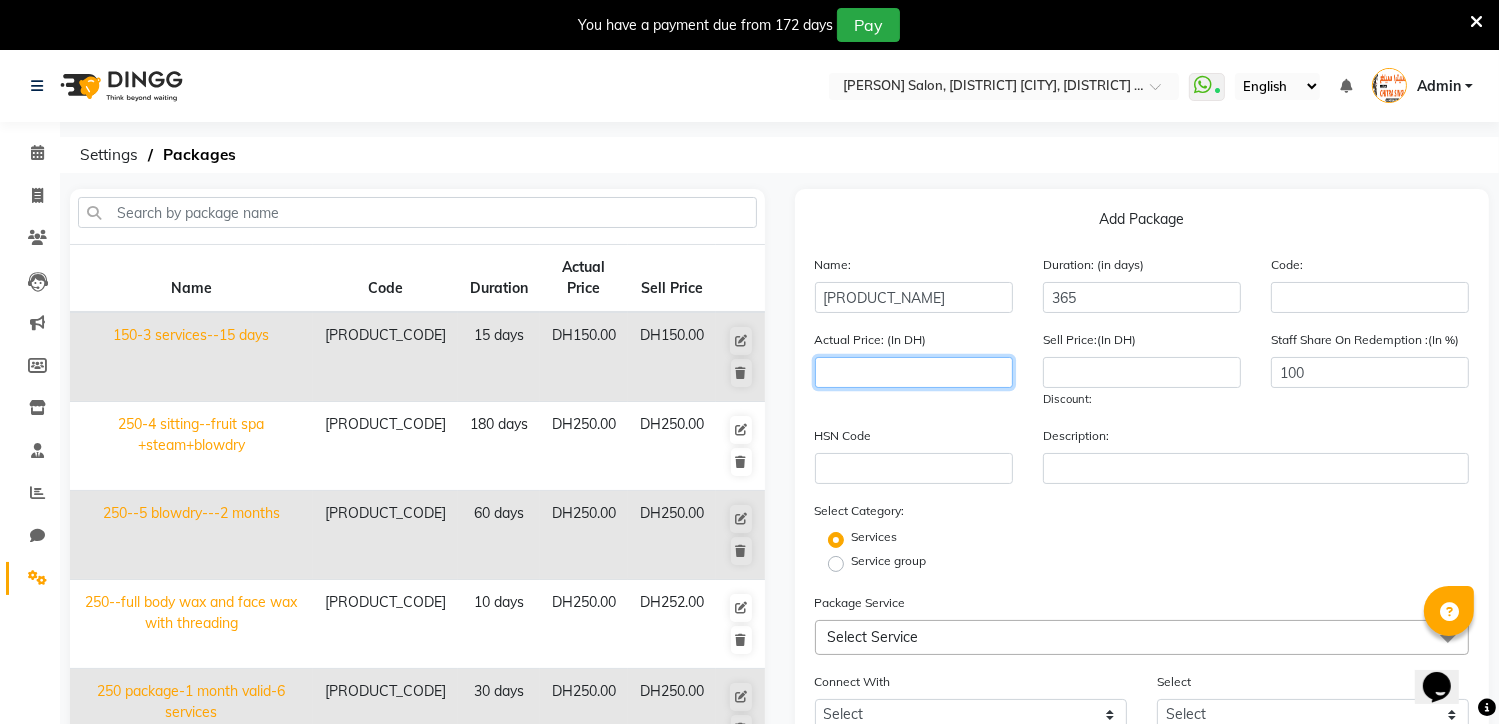 click 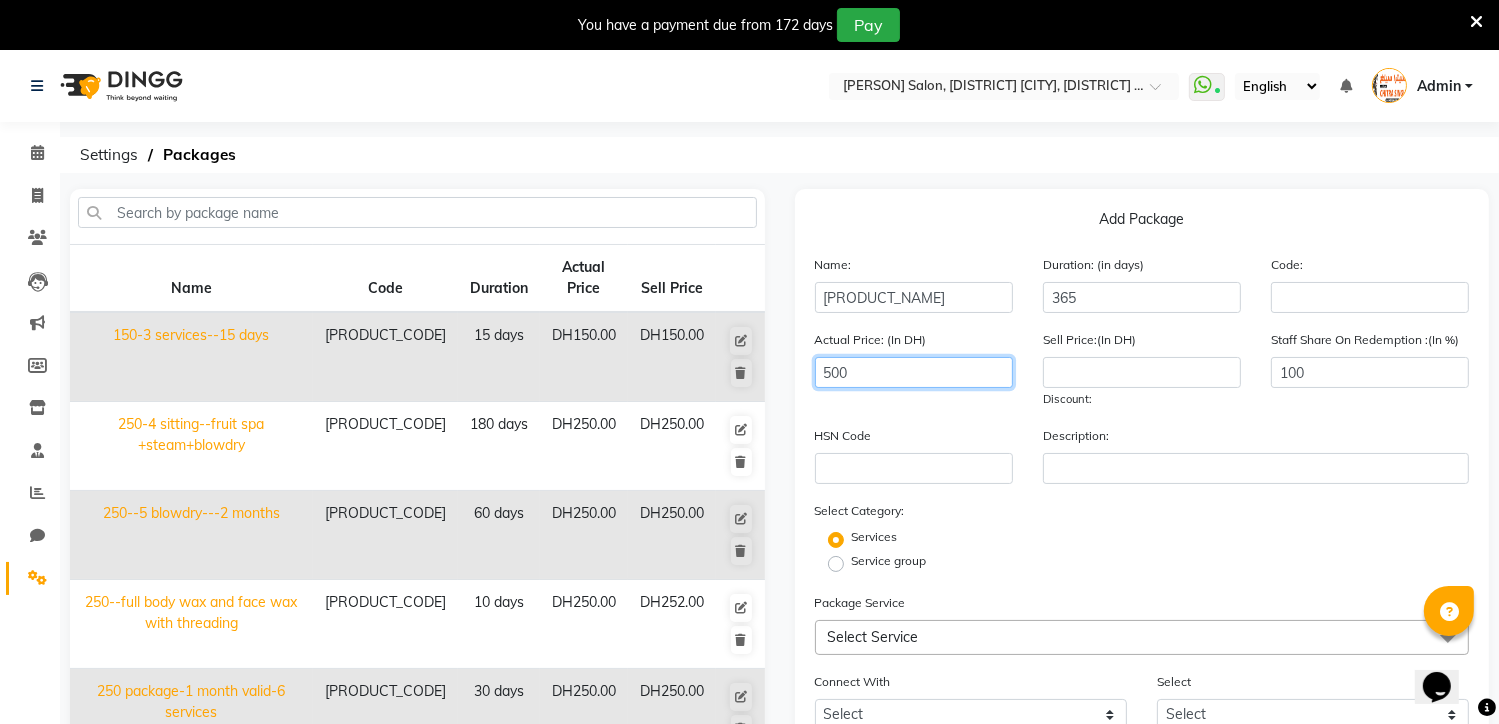 type on "500" 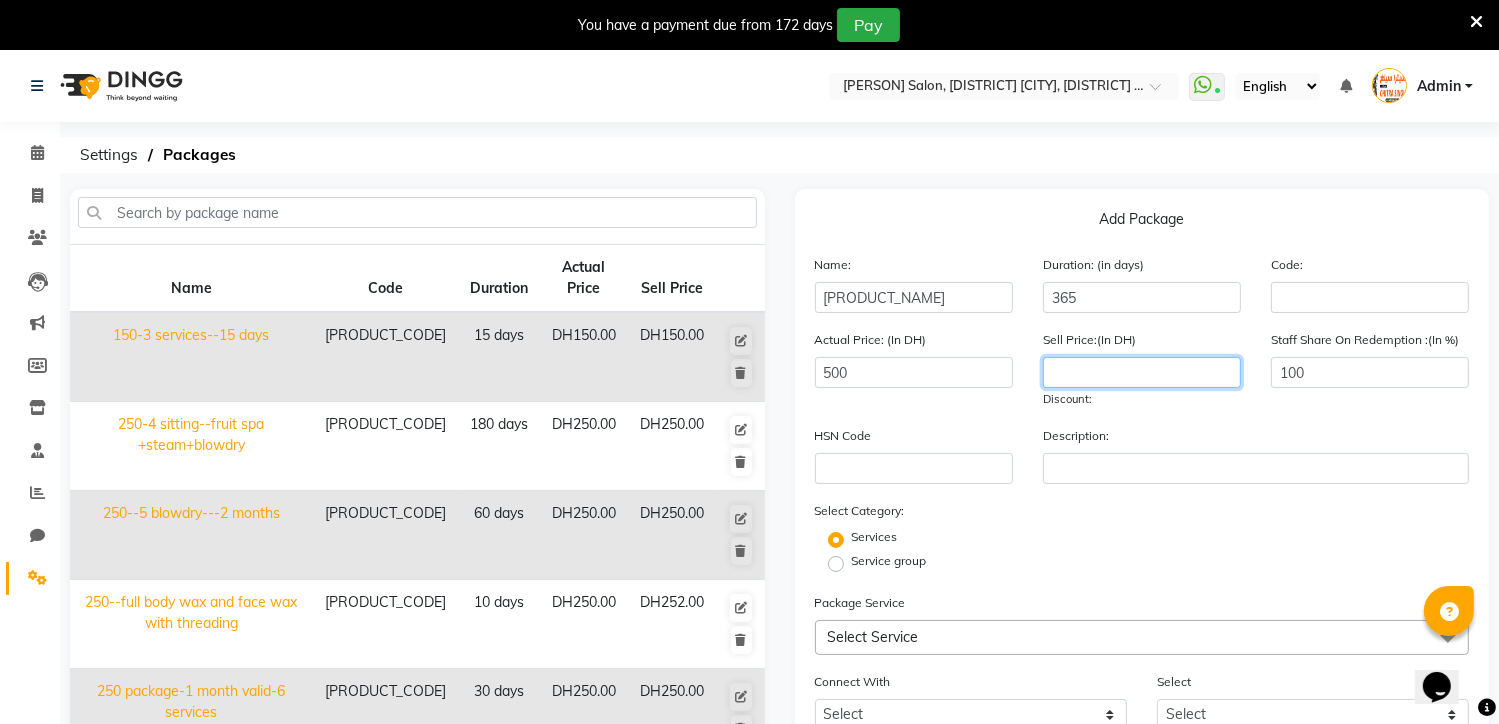 click 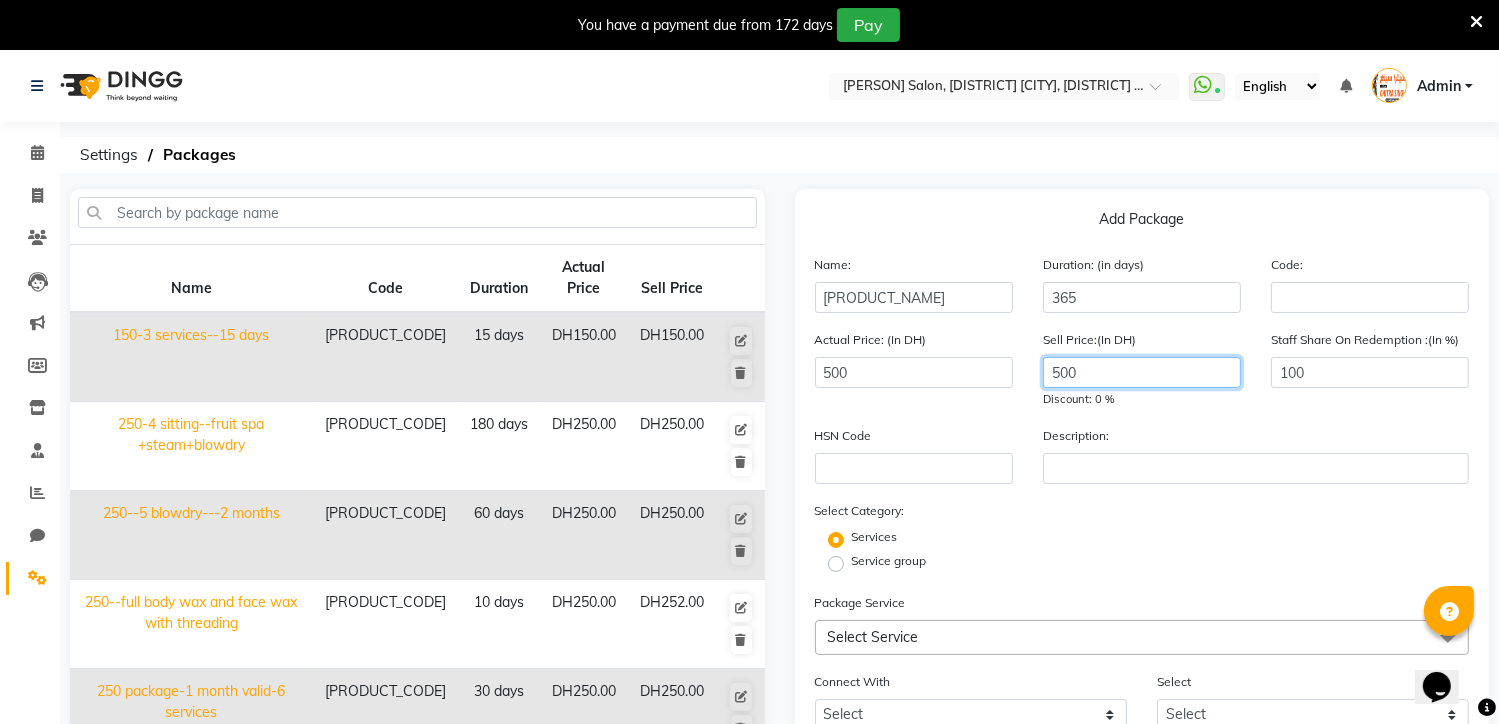 type on "500" 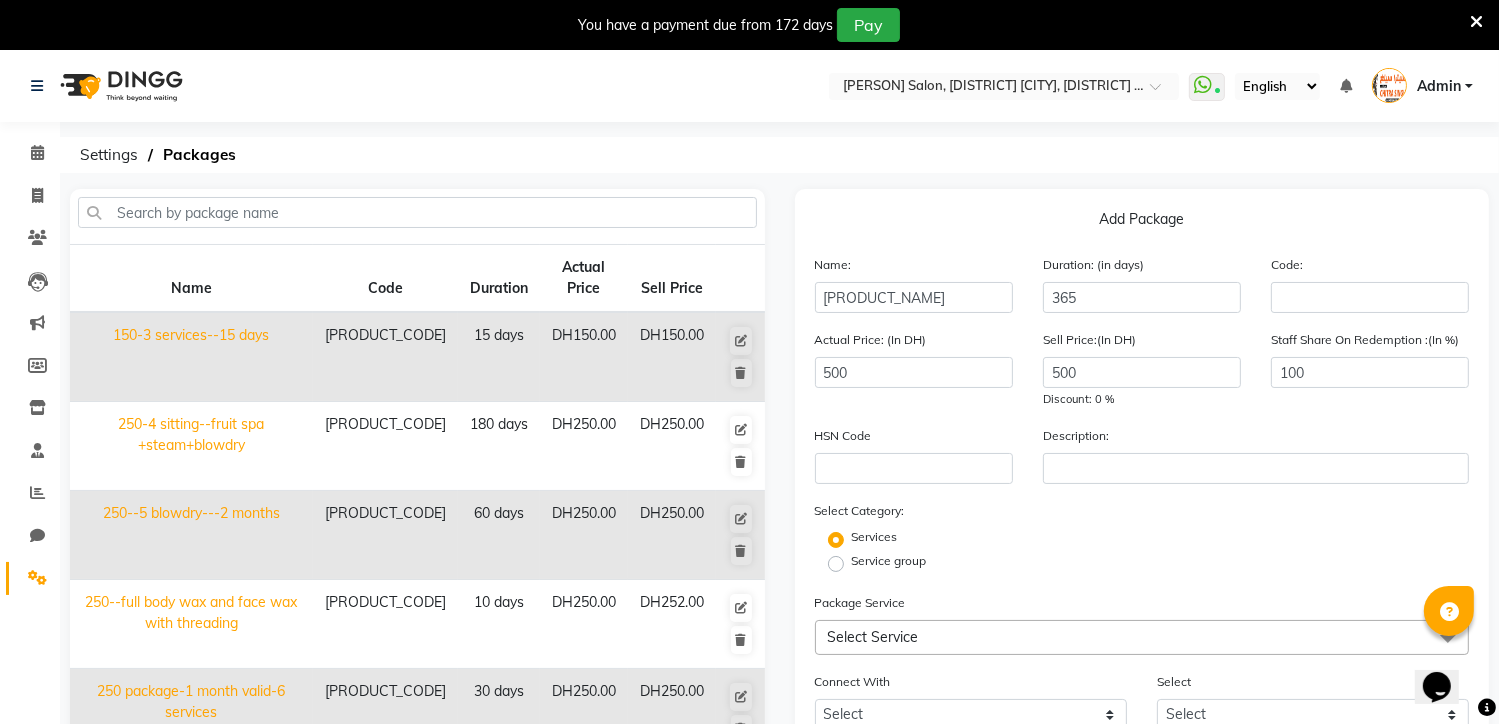 click on "Service group" 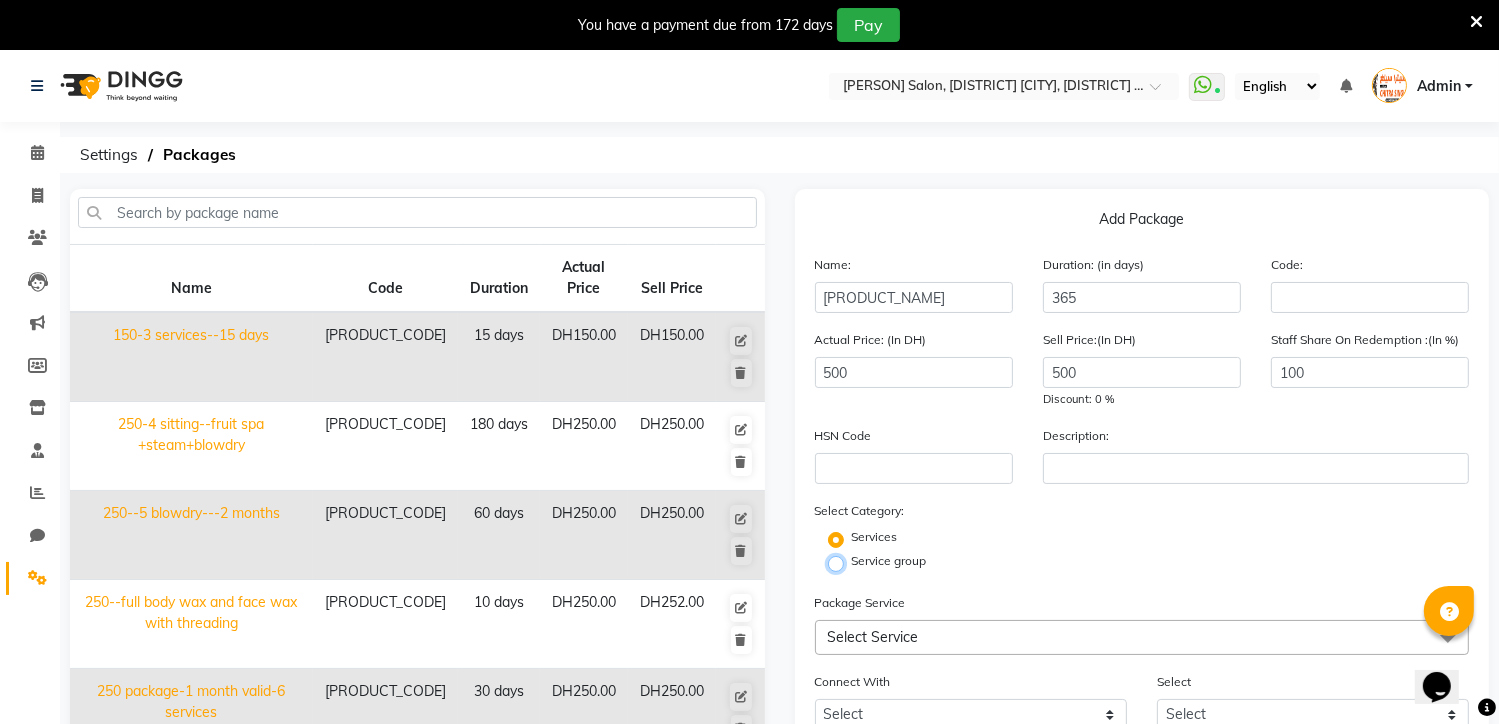 click on "Service group" at bounding box center (842, 562) 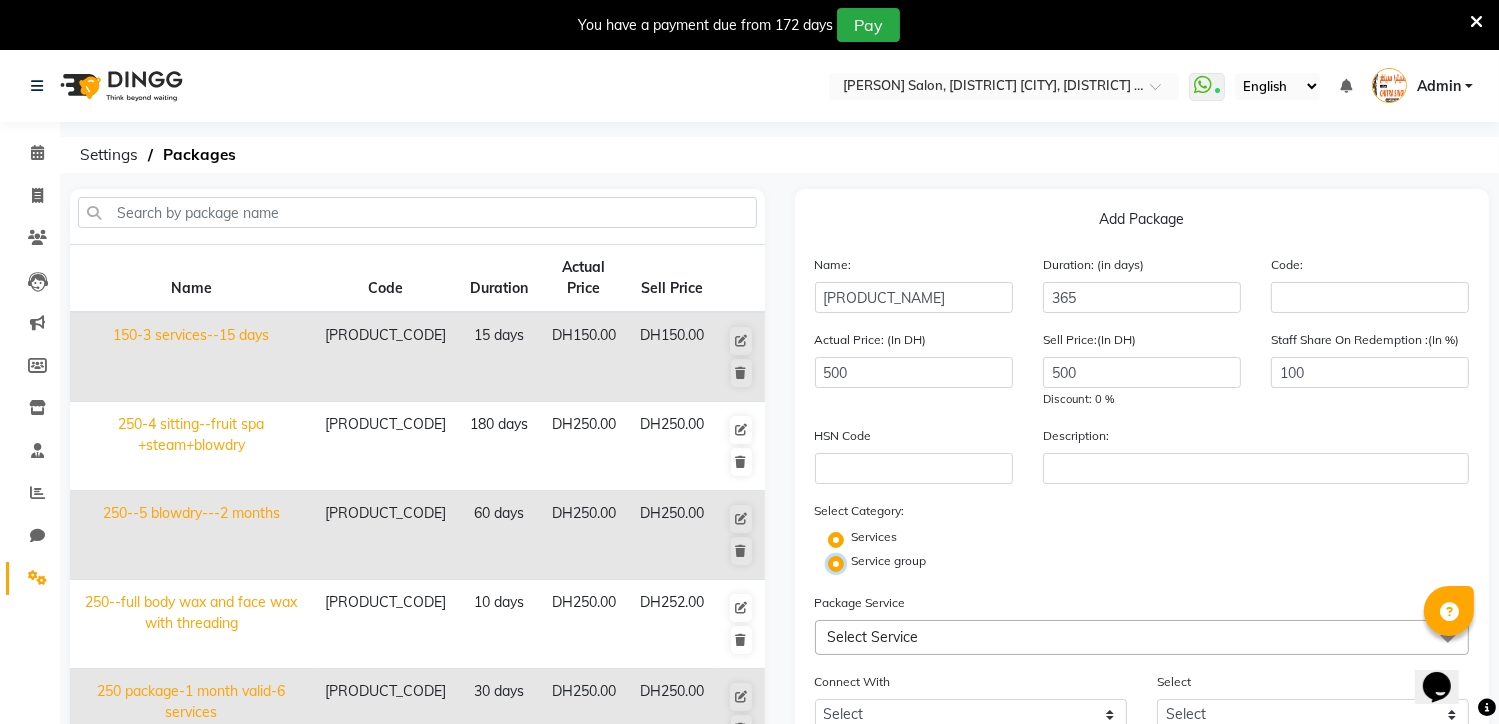 radio on "false" 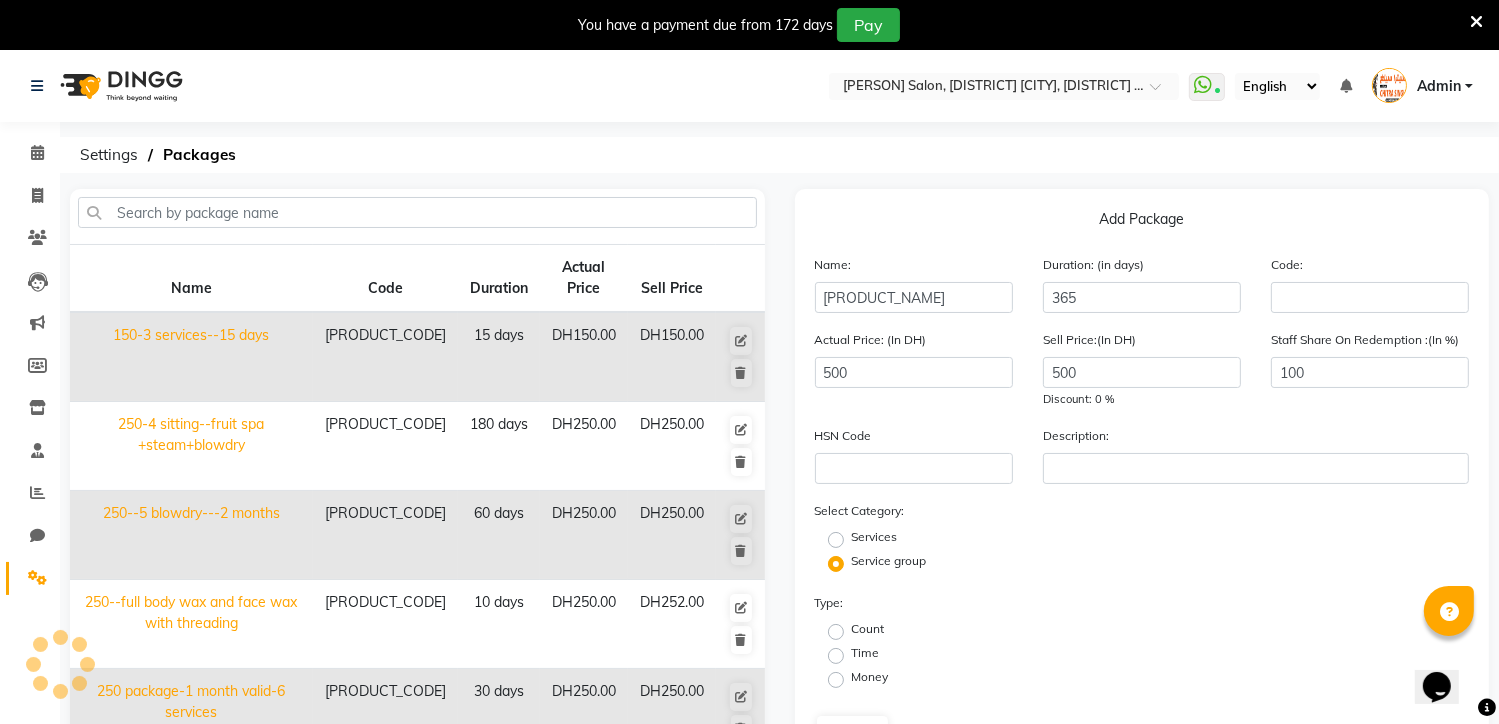click on "Count" 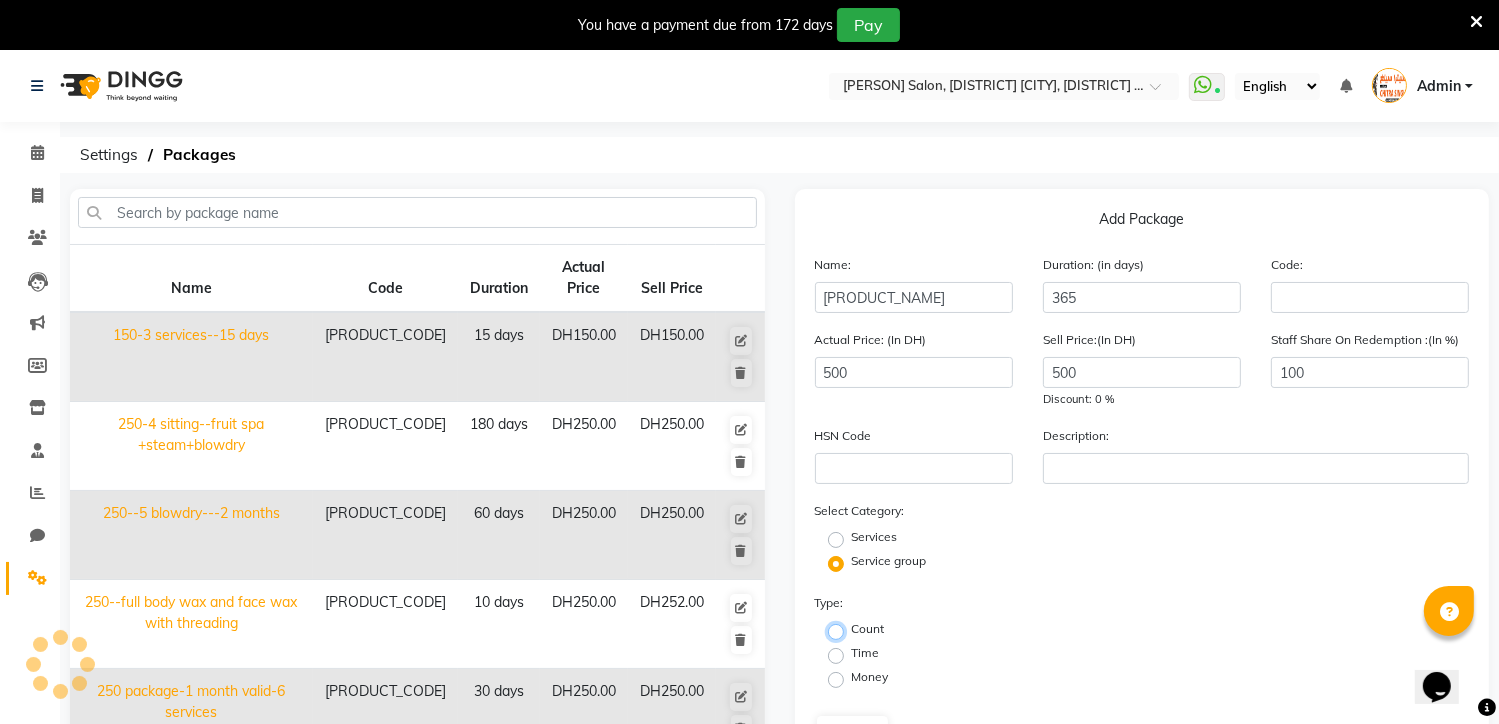 click on "Count" at bounding box center (842, 630) 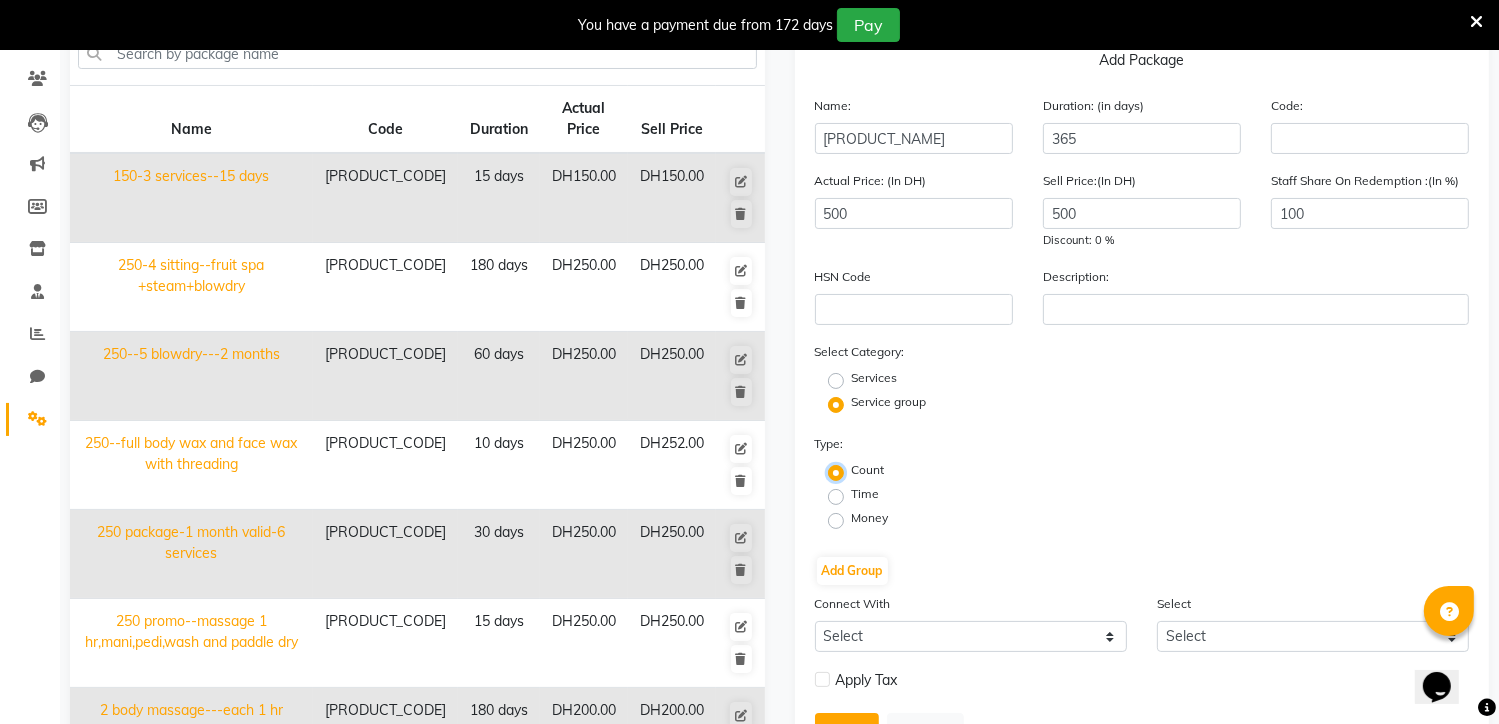 scroll, scrollTop: 160, scrollLeft: 0, axis: vertical 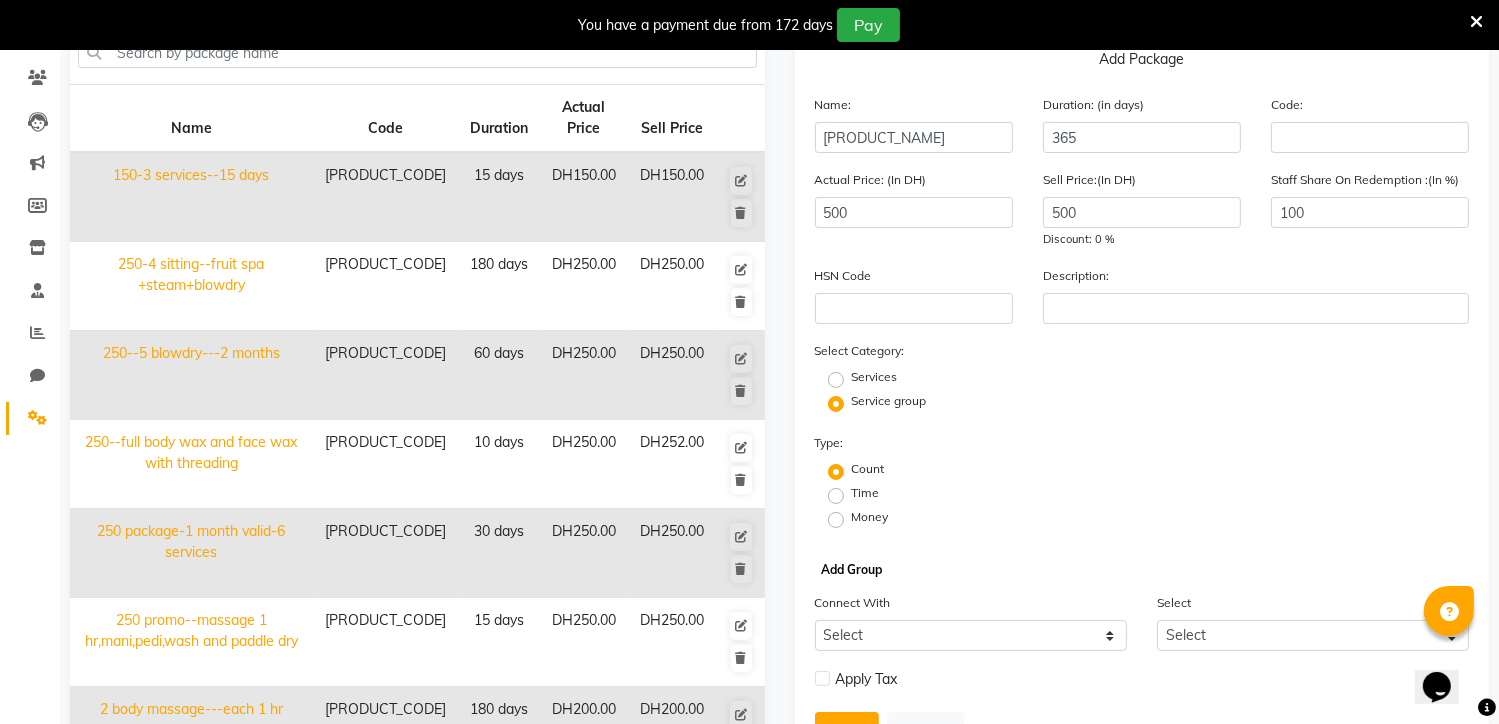 click on "Add Group" 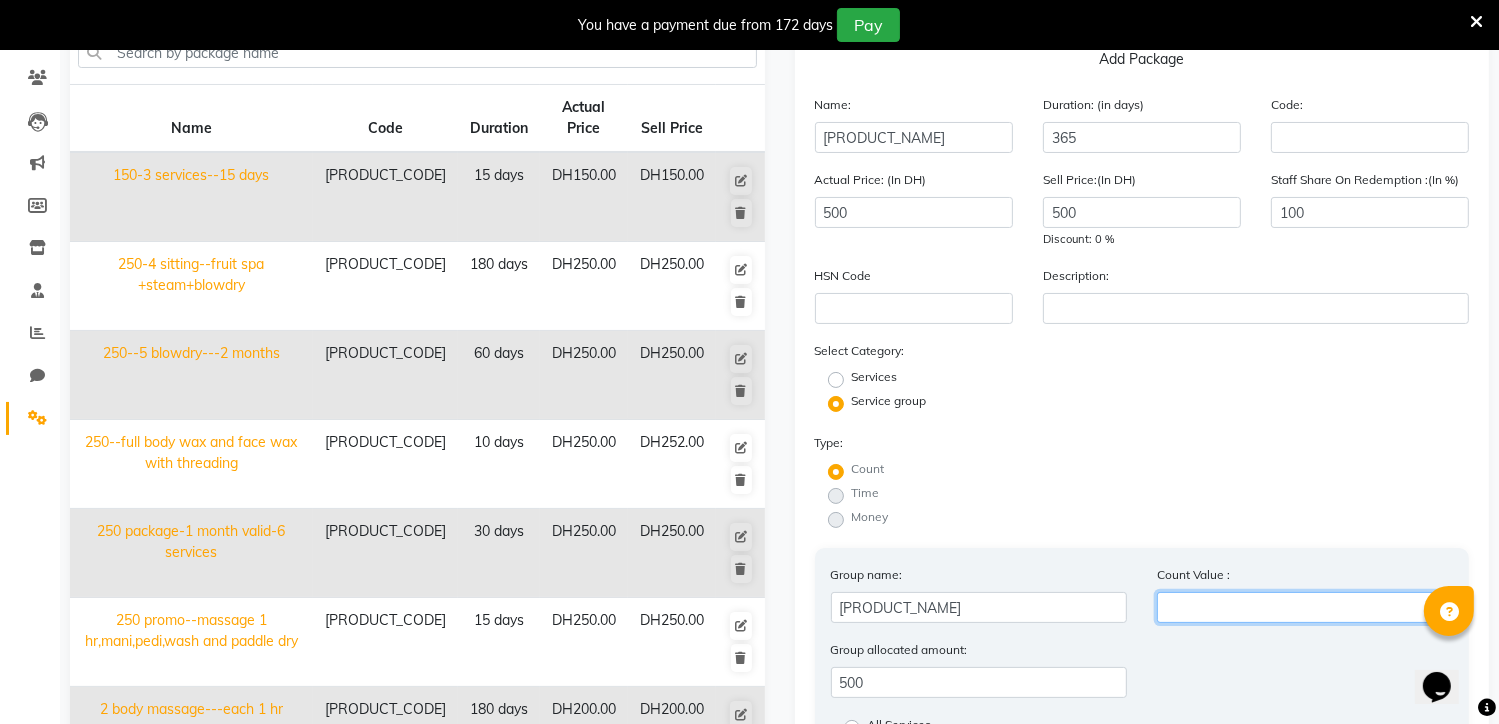click 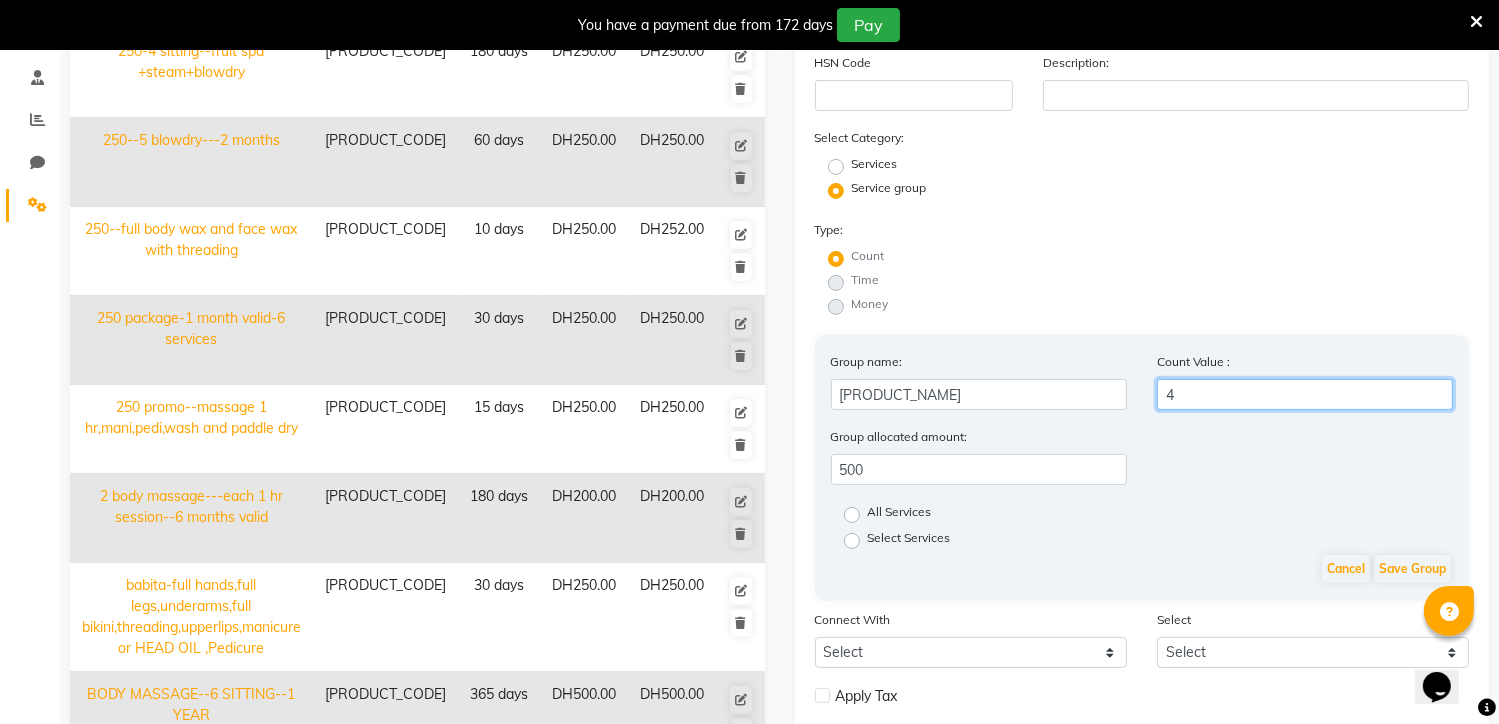 scroll, scrollTop: 426, scrollLeft: 0, axis: vertical 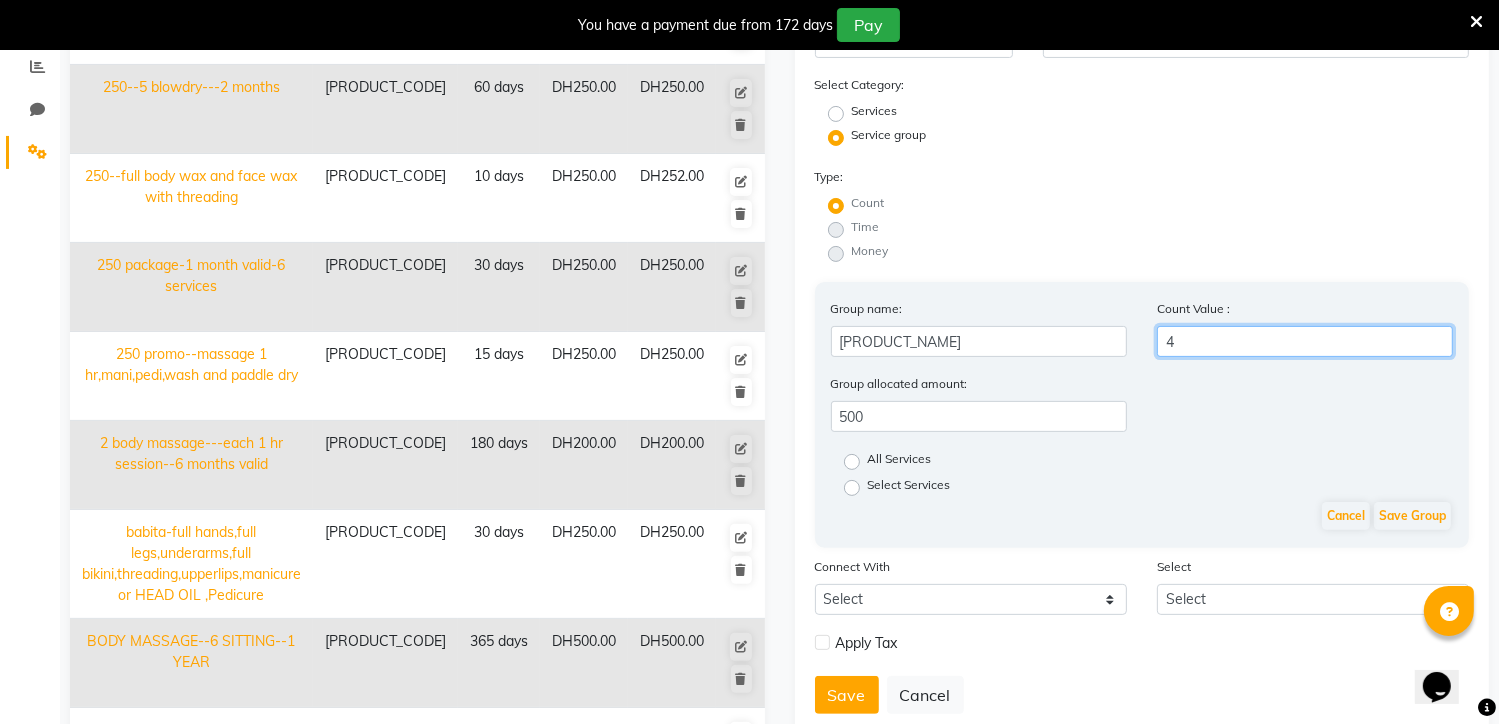 type on "4" 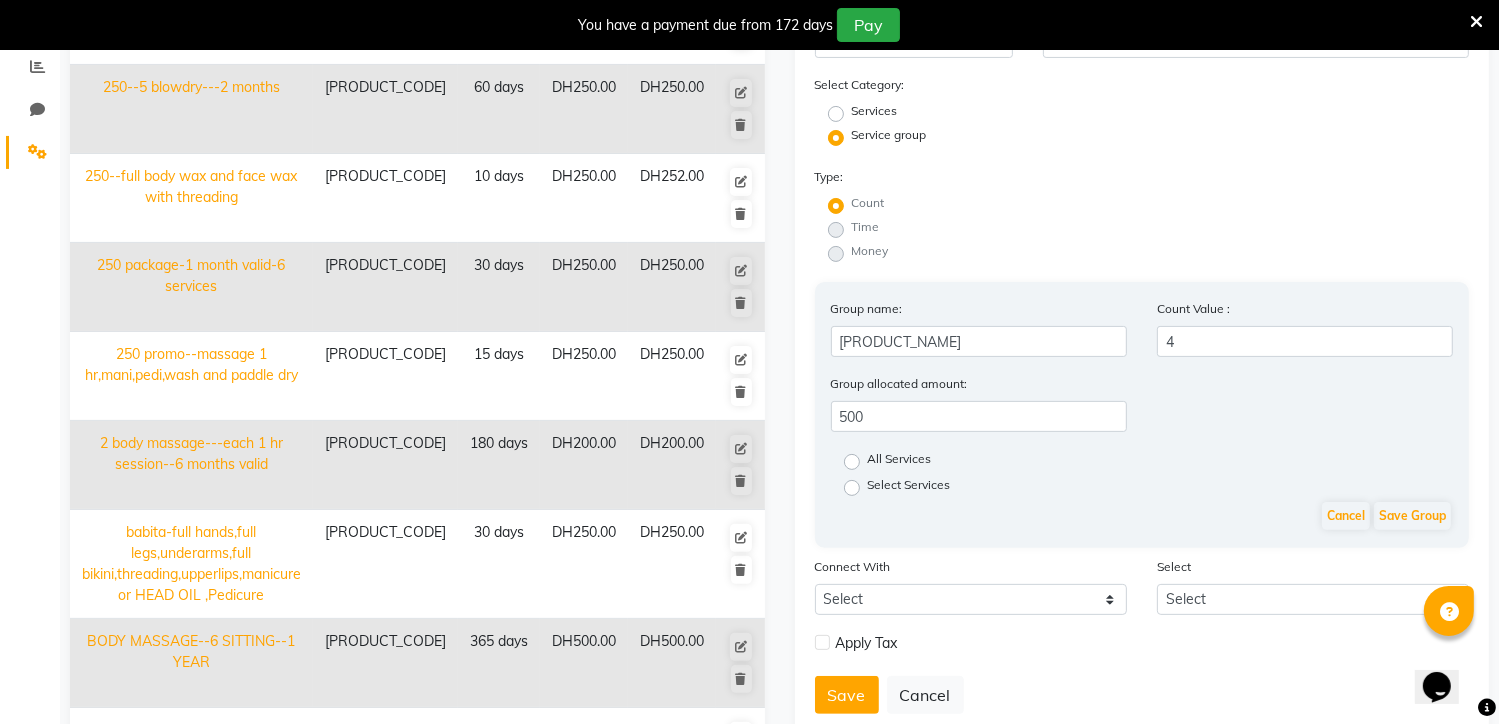click on "All Services" 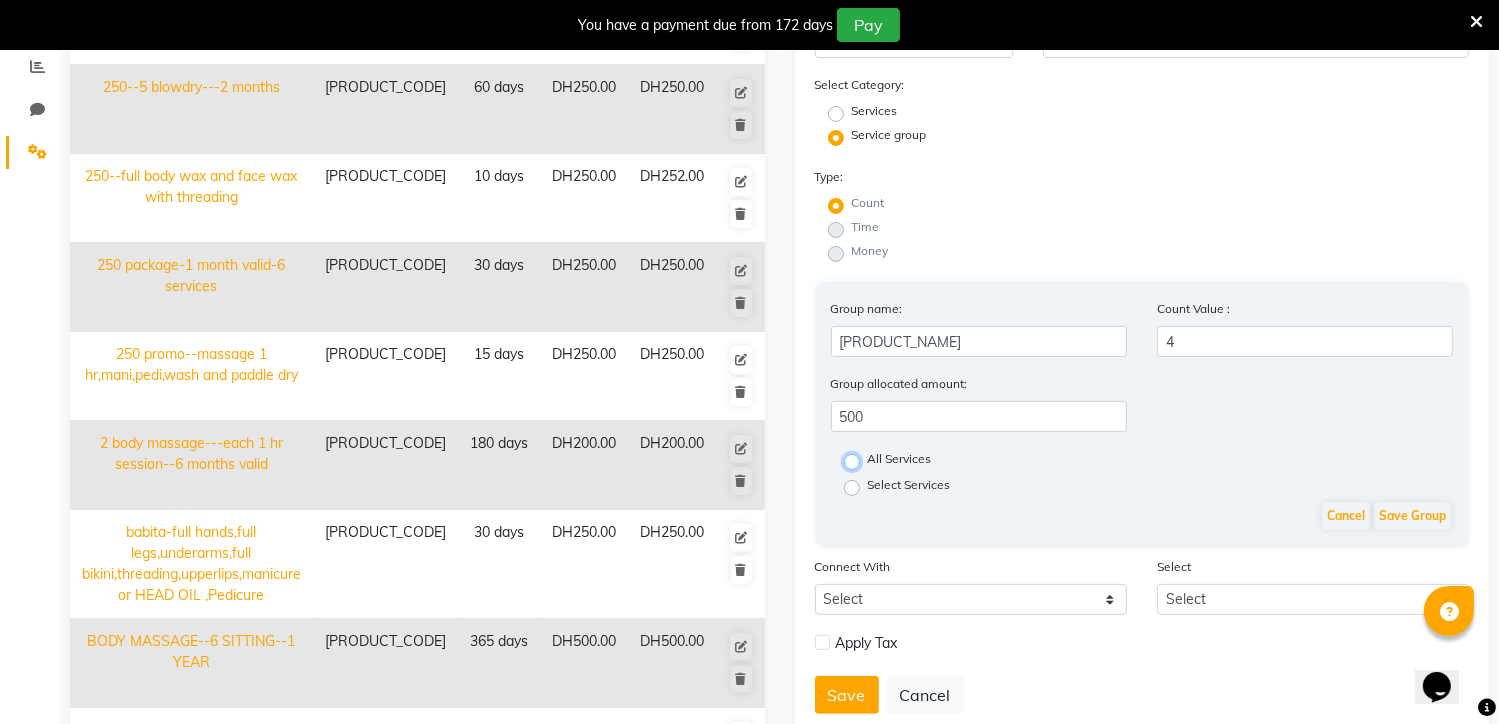 click on "All Services" at bounding box center (858, 460) 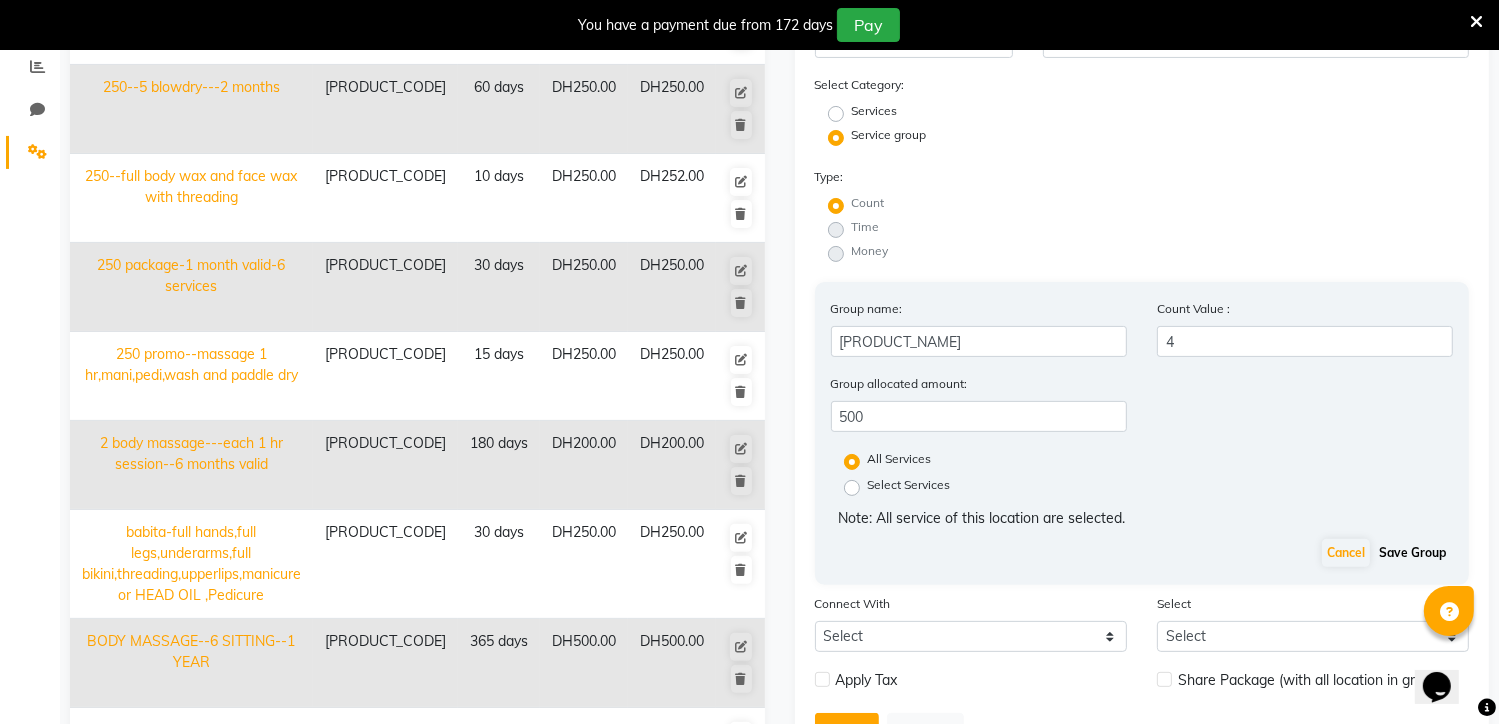 click on "Save Group" 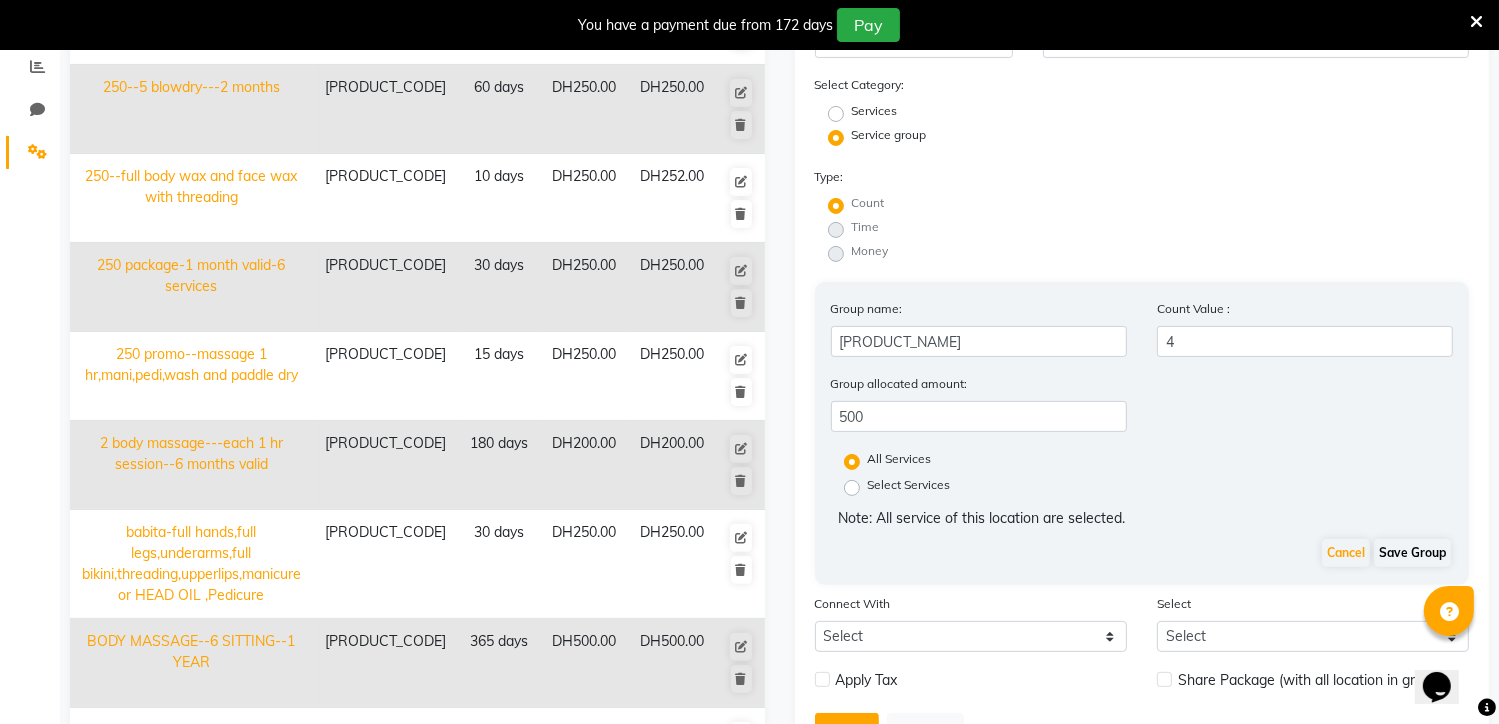 scroll, scrollTop: 341, scrollLeft: 0, axis: vertical 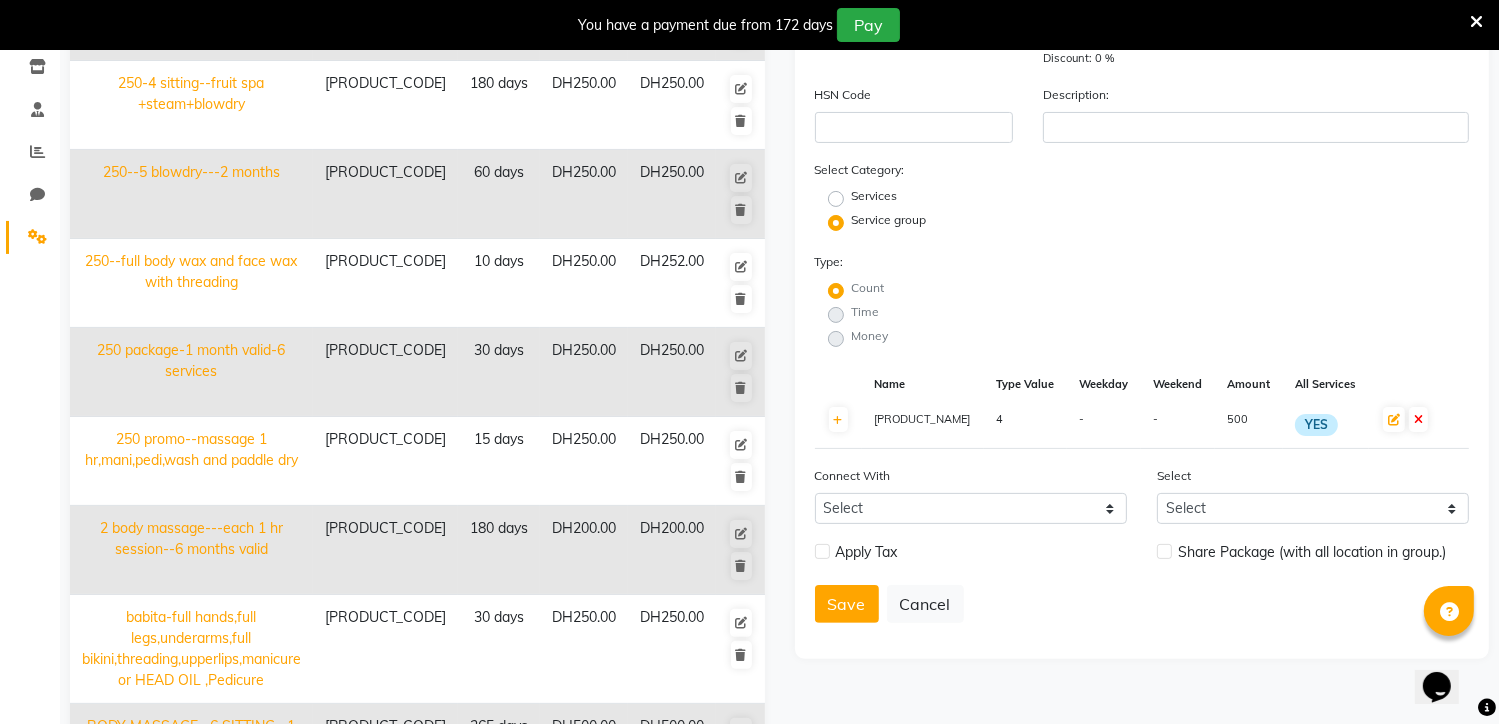 click 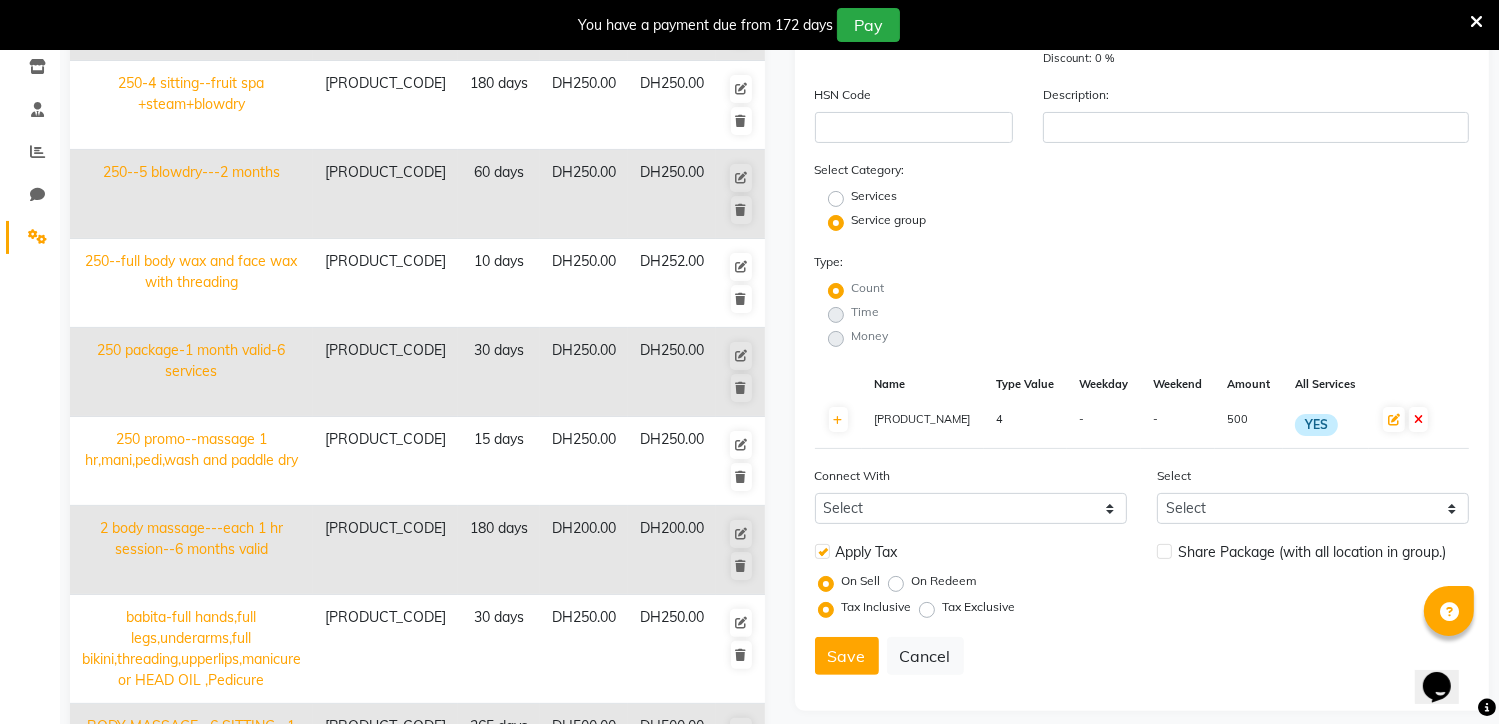 scroll, scrollTop: 386, scrollLeft: 0, axis: vertical 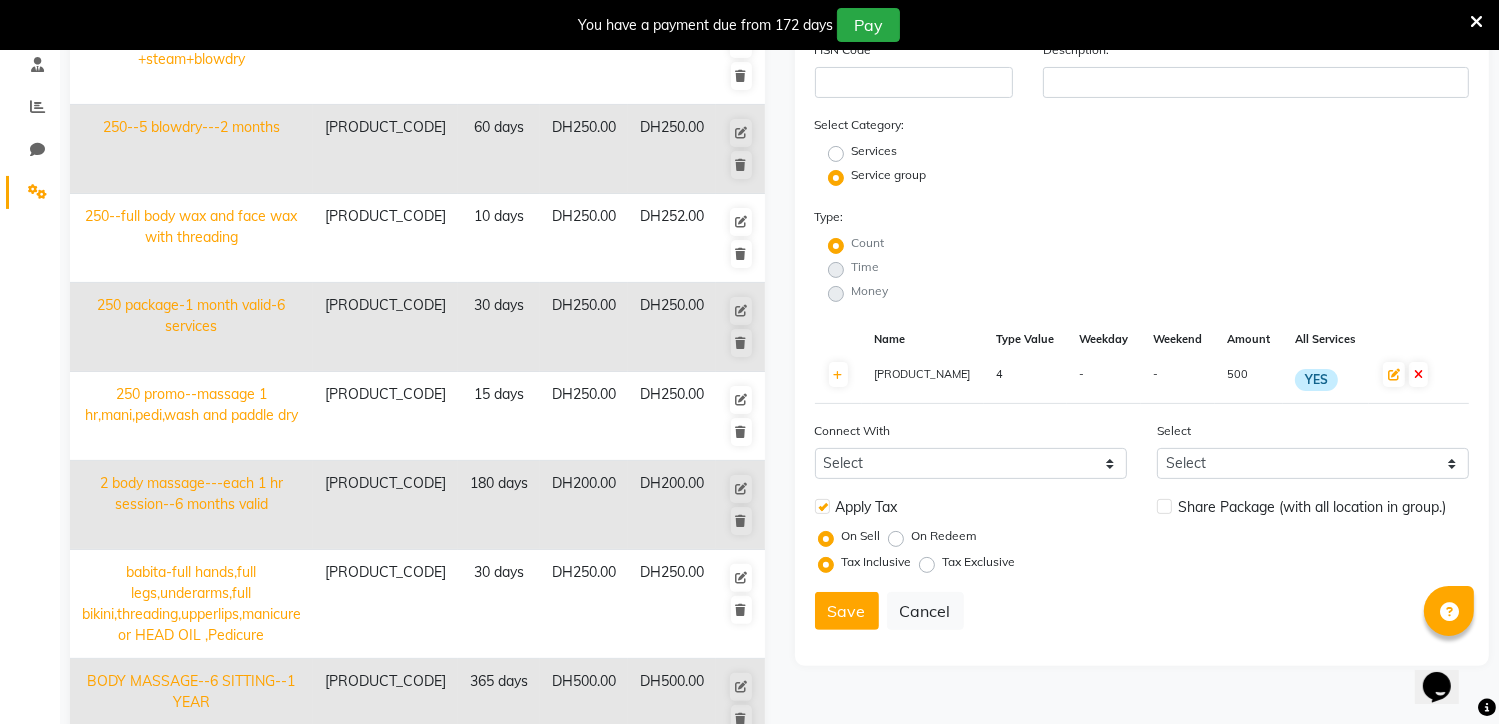 click on "Tax Exclusive" 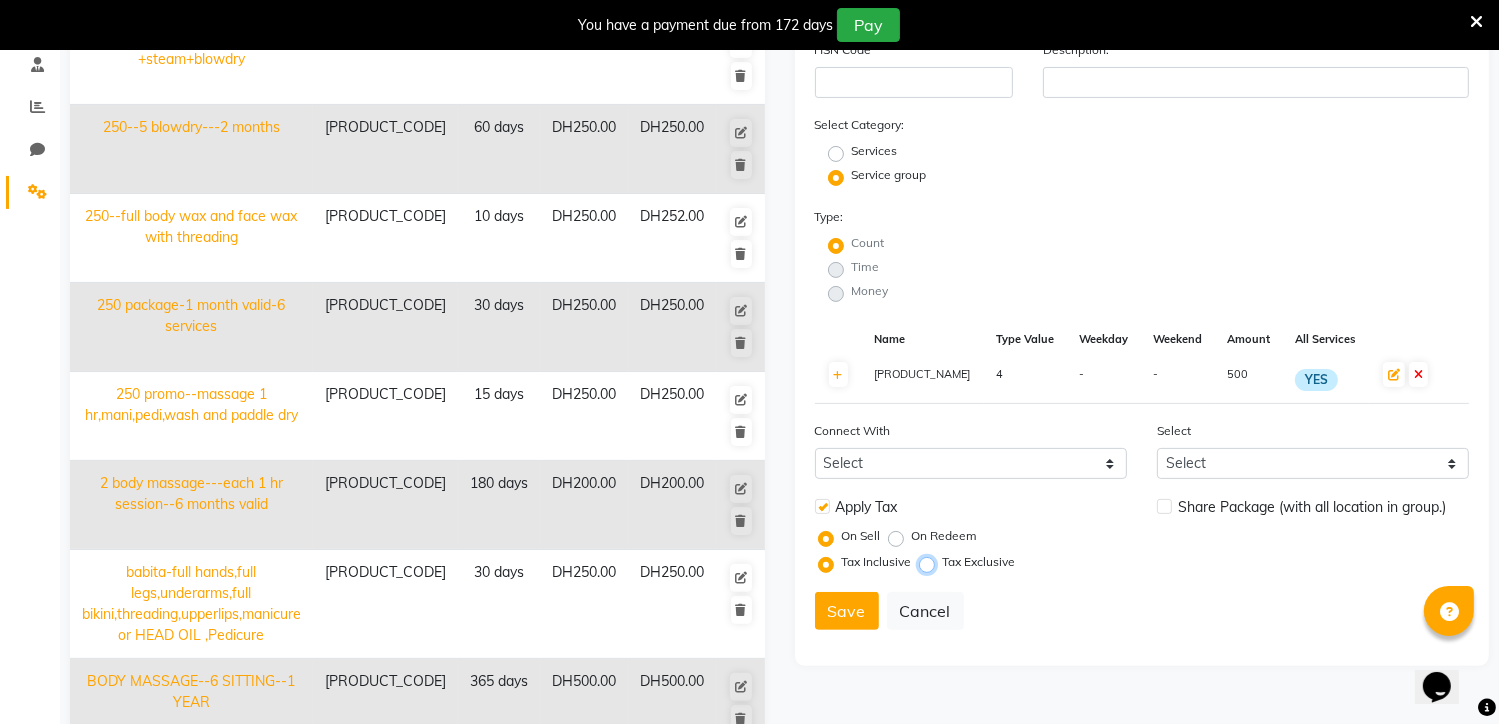 click on "Tax Exclusive" at bounding box center [931, 562] 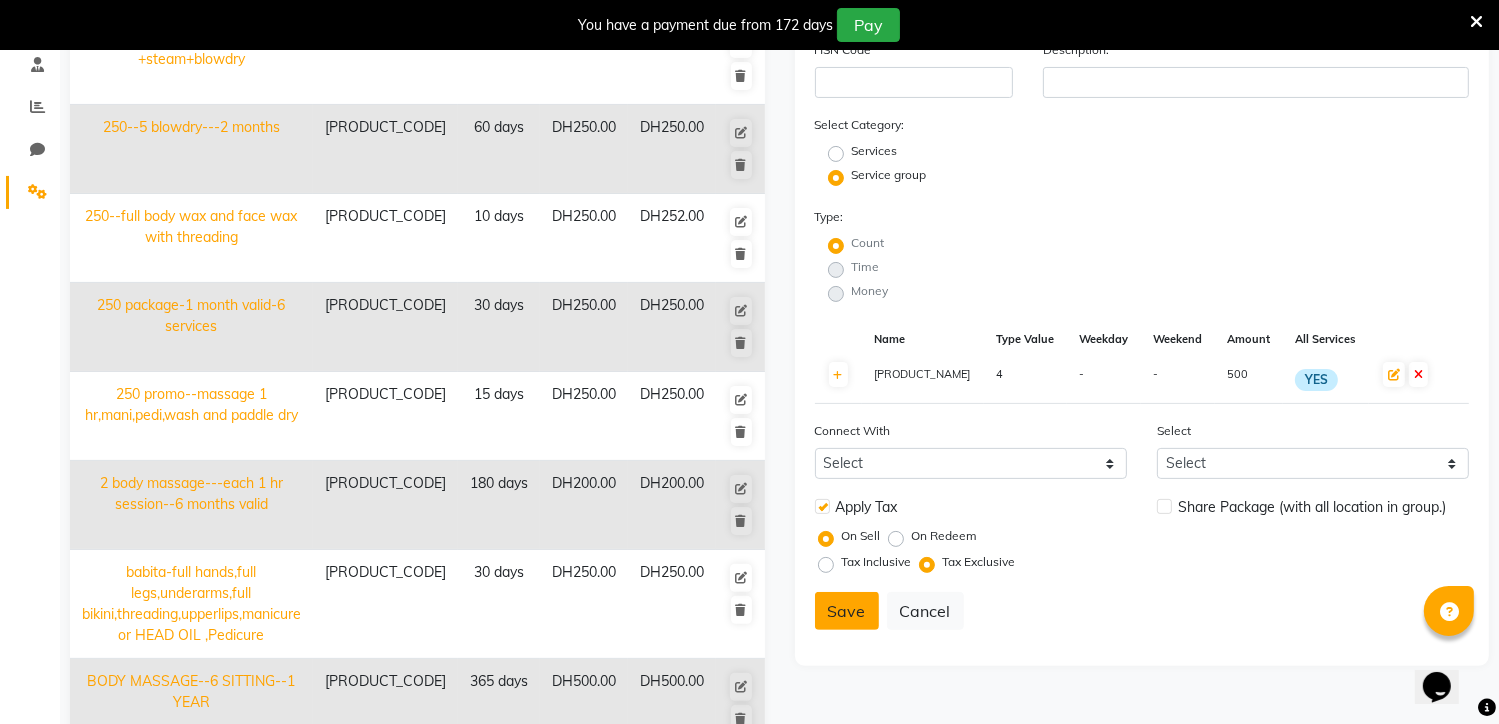 click on "Save" 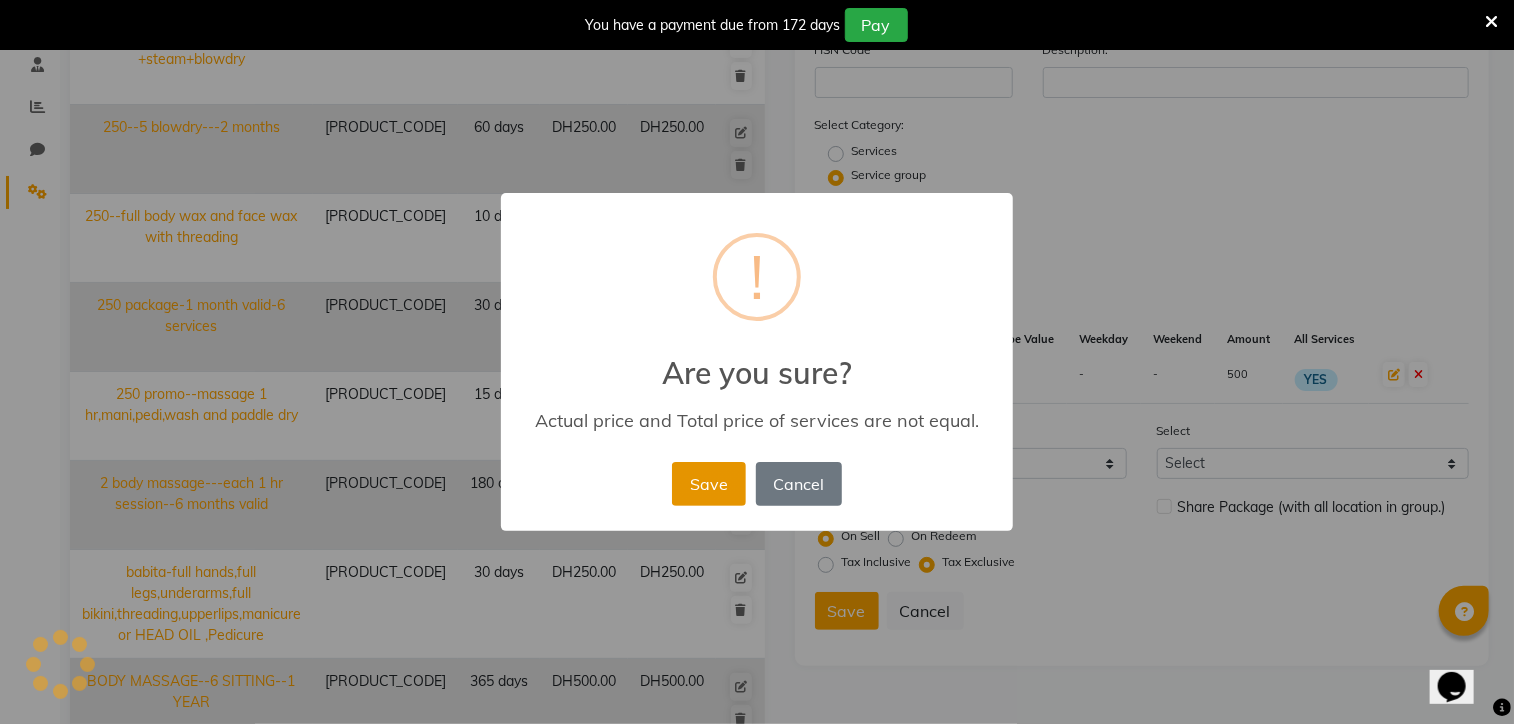 click on "Save" at bounding box center [708, 484] 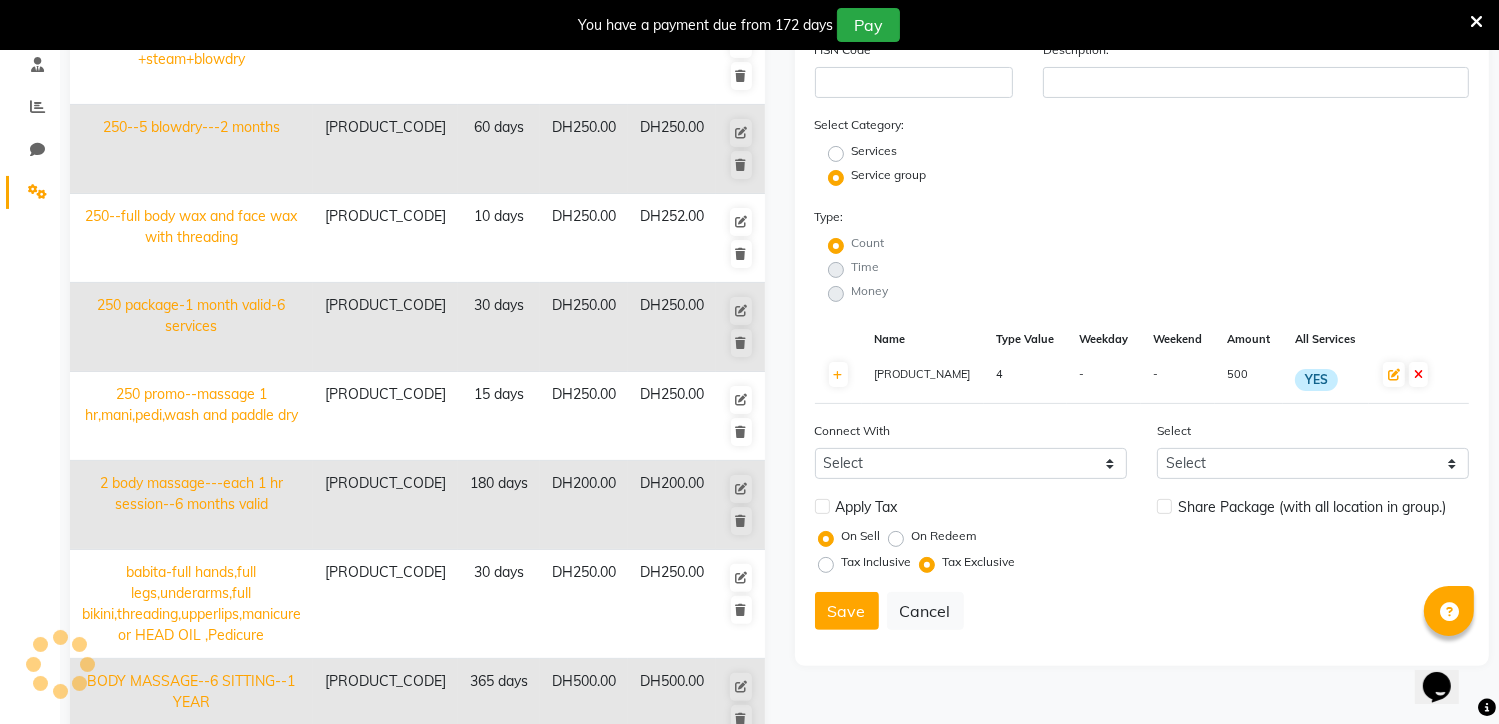 type 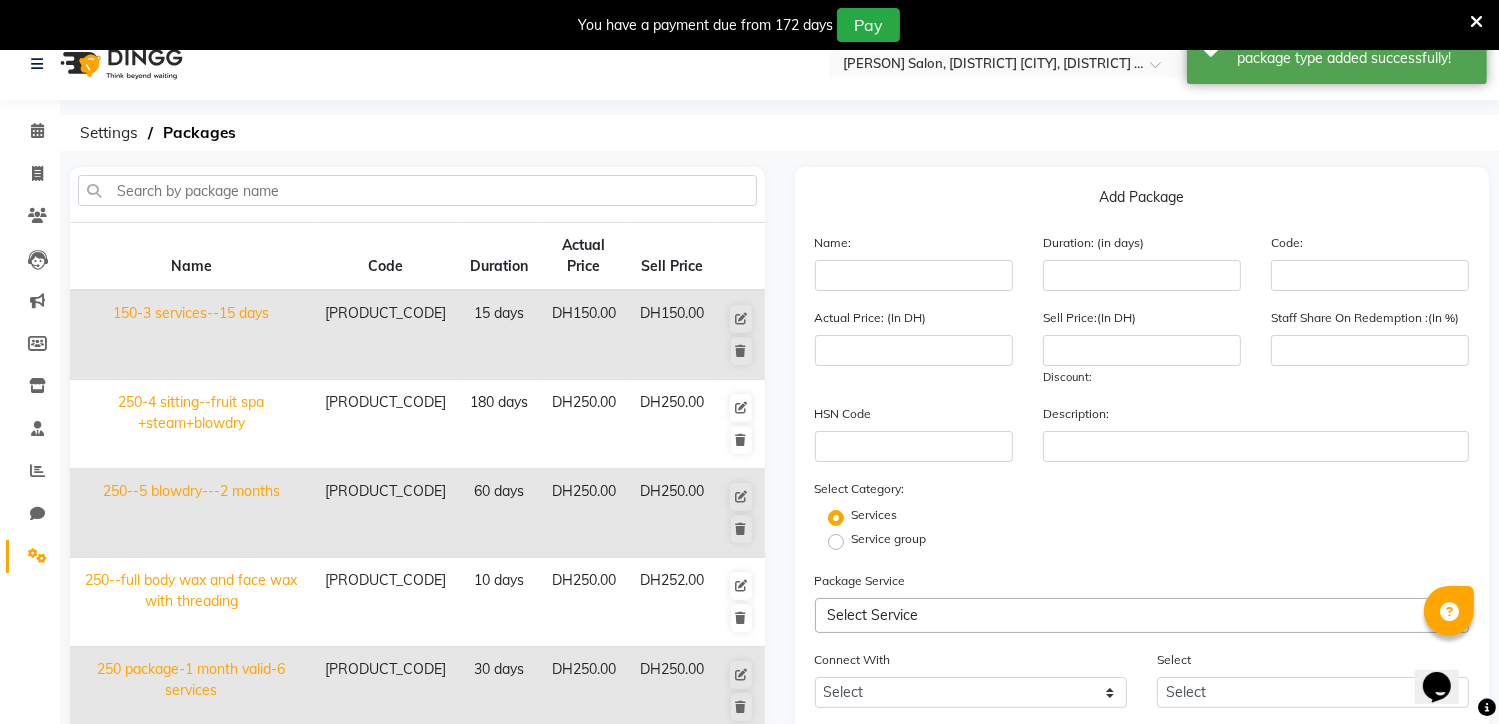 scroll, scrollTop: 0, scrollLeft: 0, axis: both 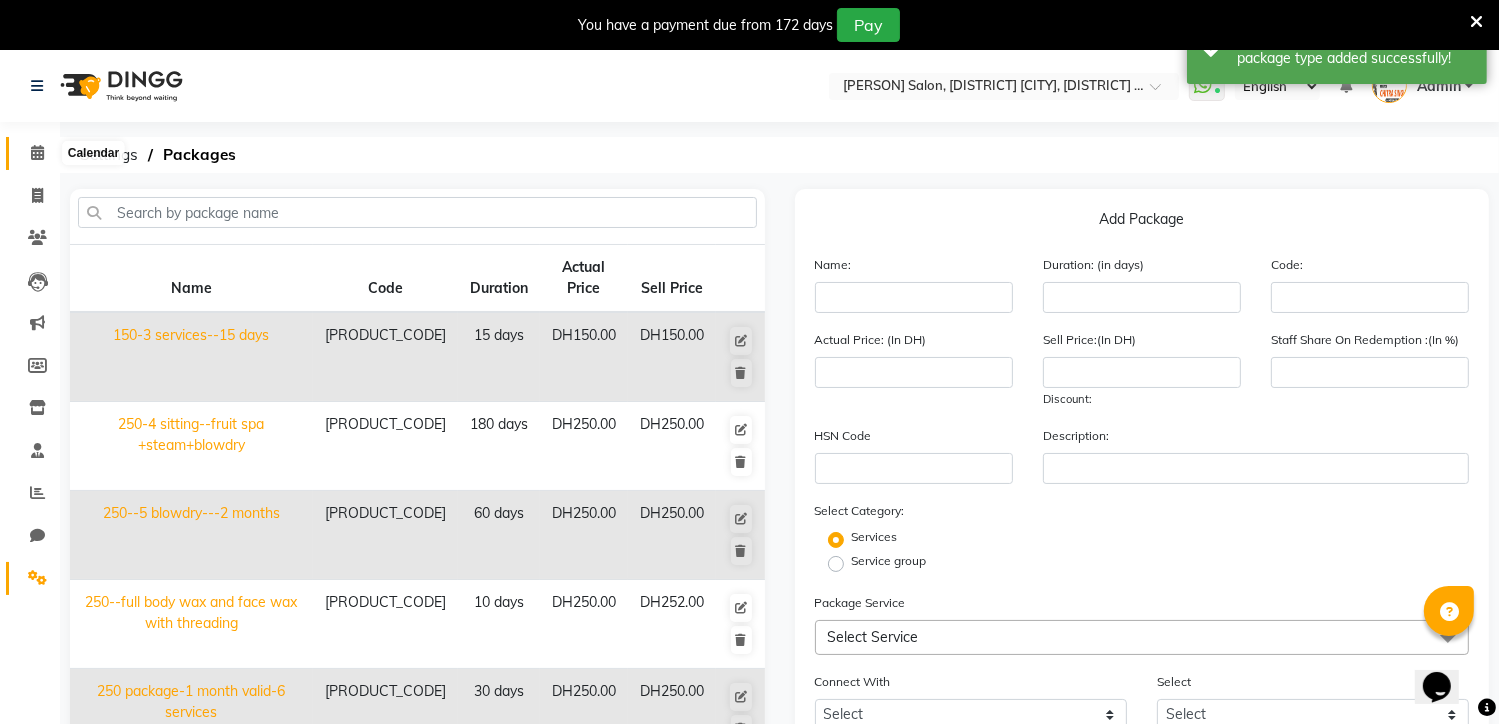 click 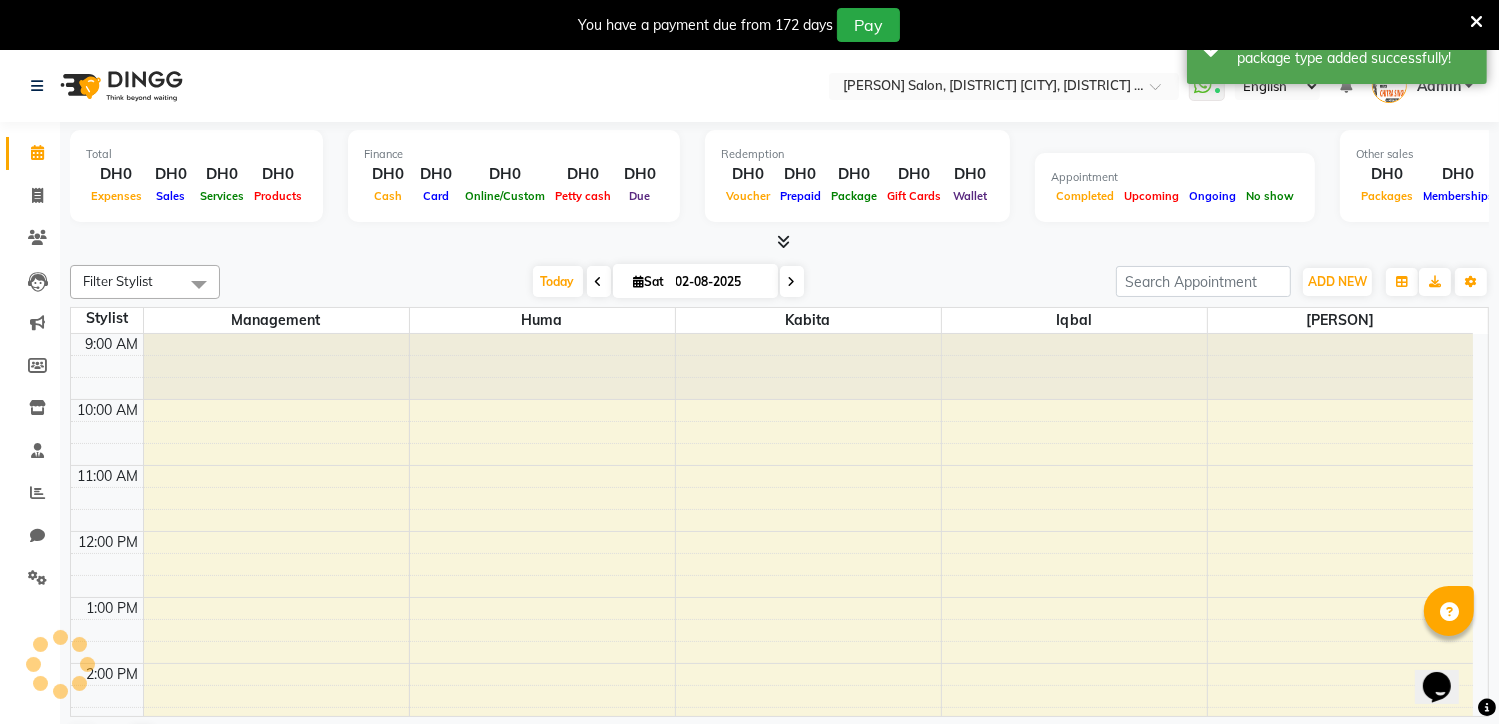 scroll, scrollTop: 494, scrollLeft: 0, axis: vertical 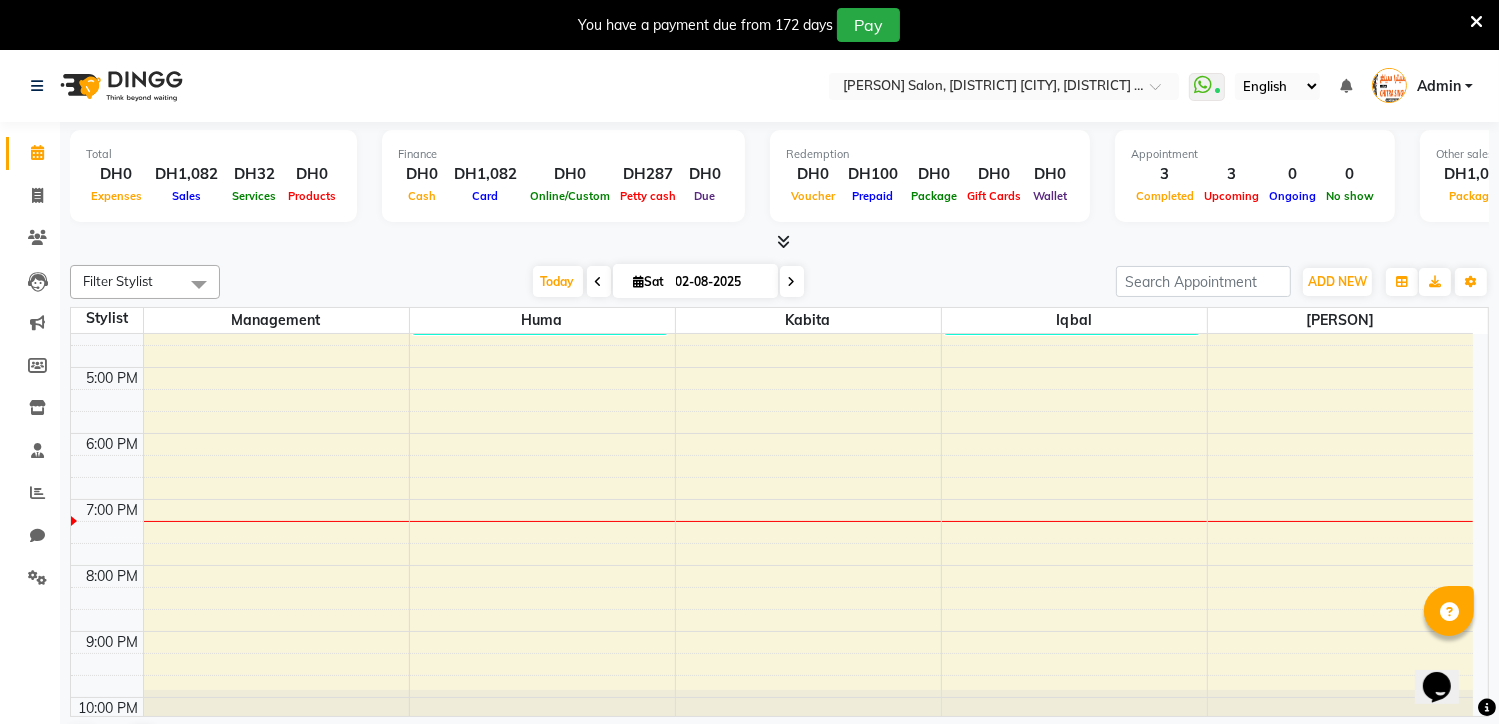 click at bounding box center [783, 241] 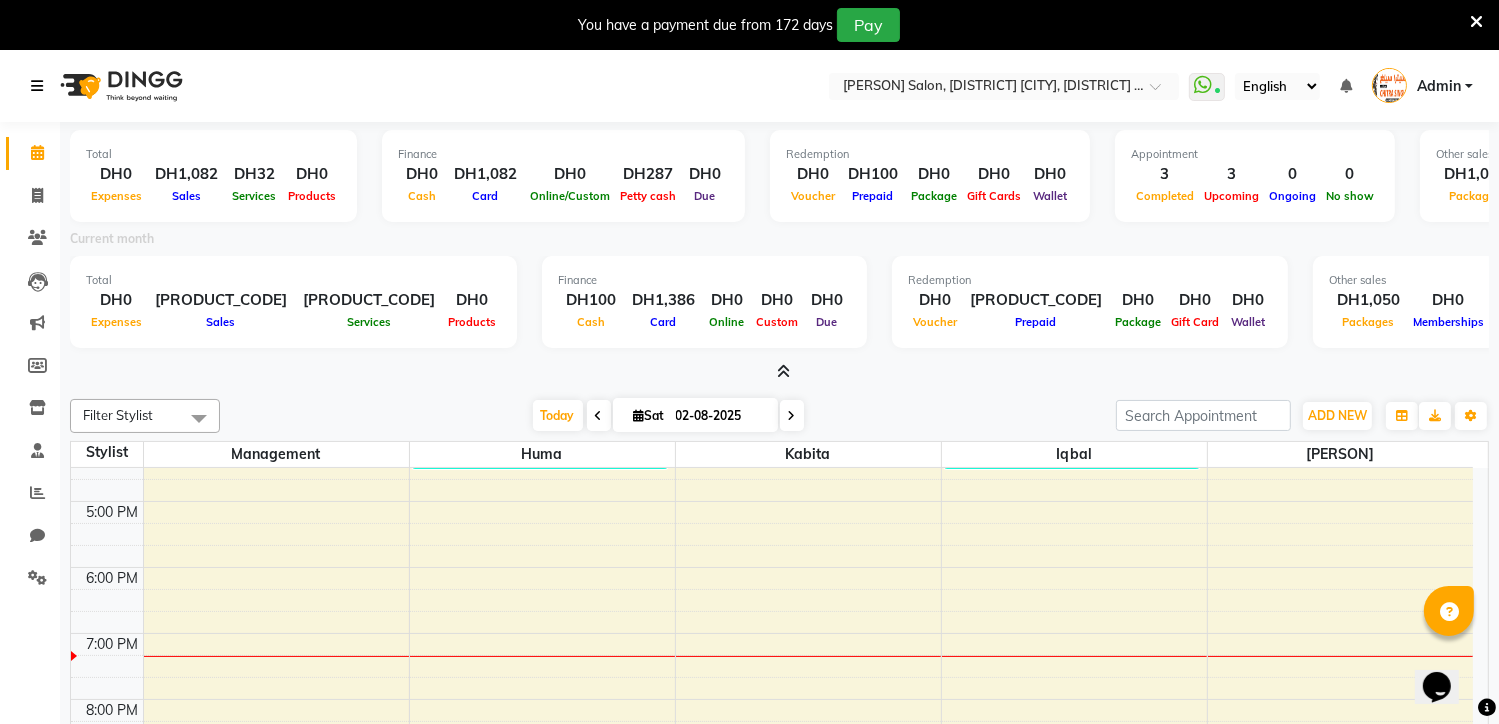 click at bounding box center [37, 86] 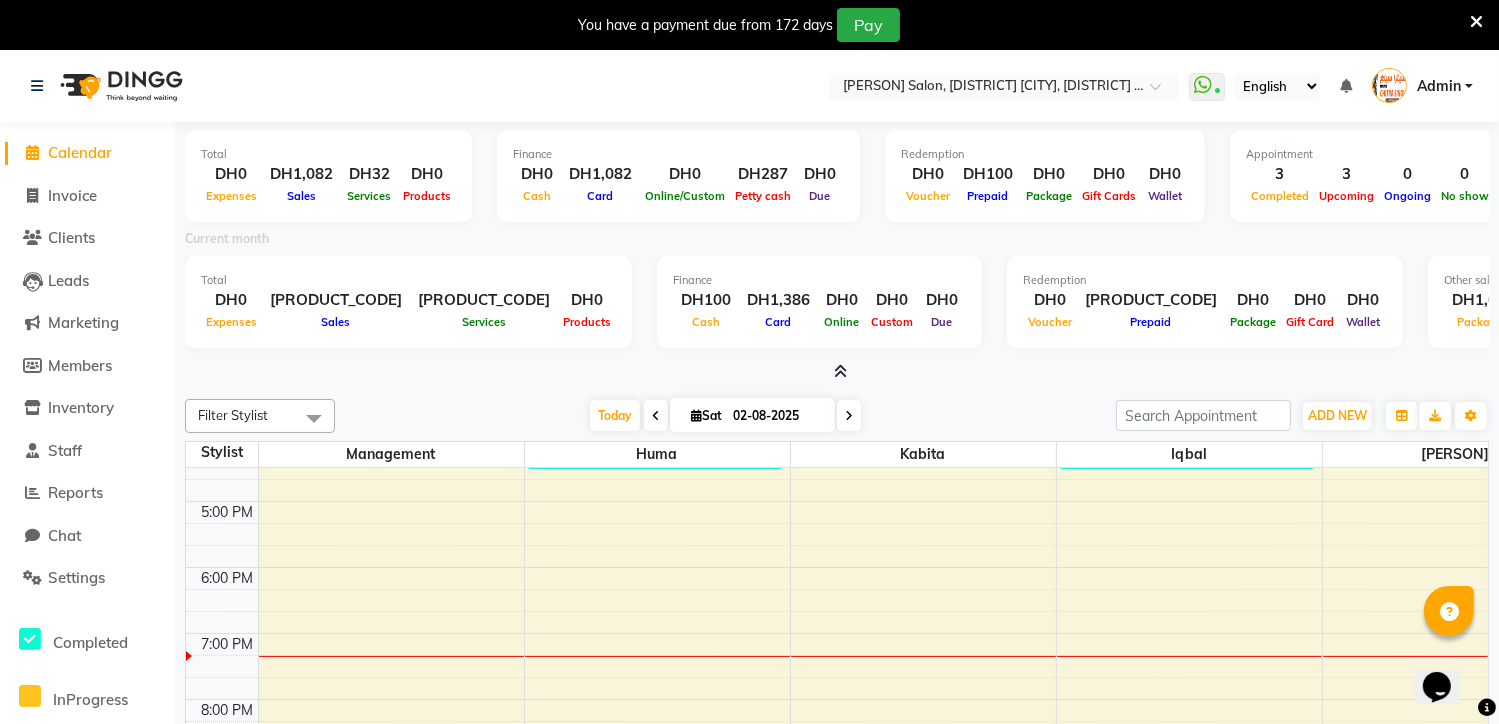 click on "Calendar" 